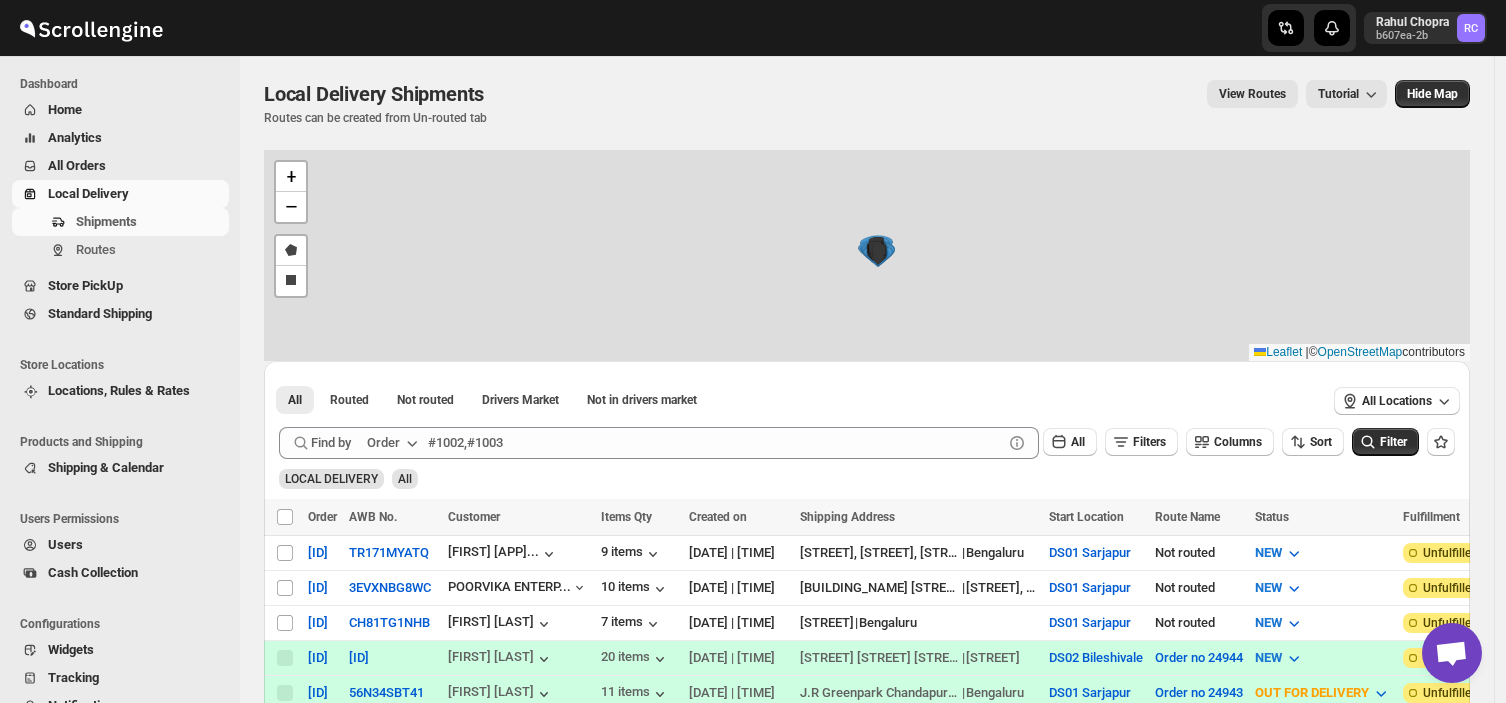 scroll, scrollTop: 0, scrollLeft: 0, axis: both 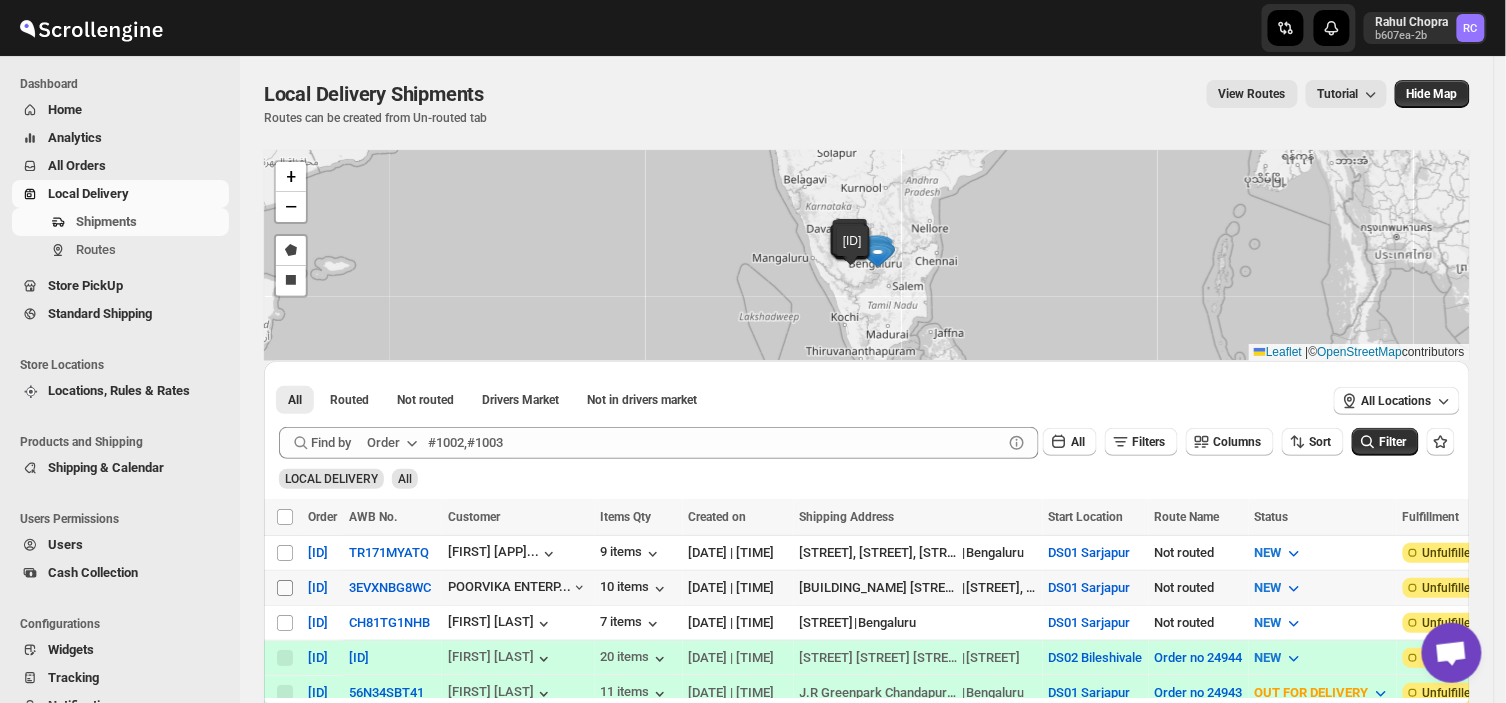 click on "Select shipment" at bounding box center (285, 588) 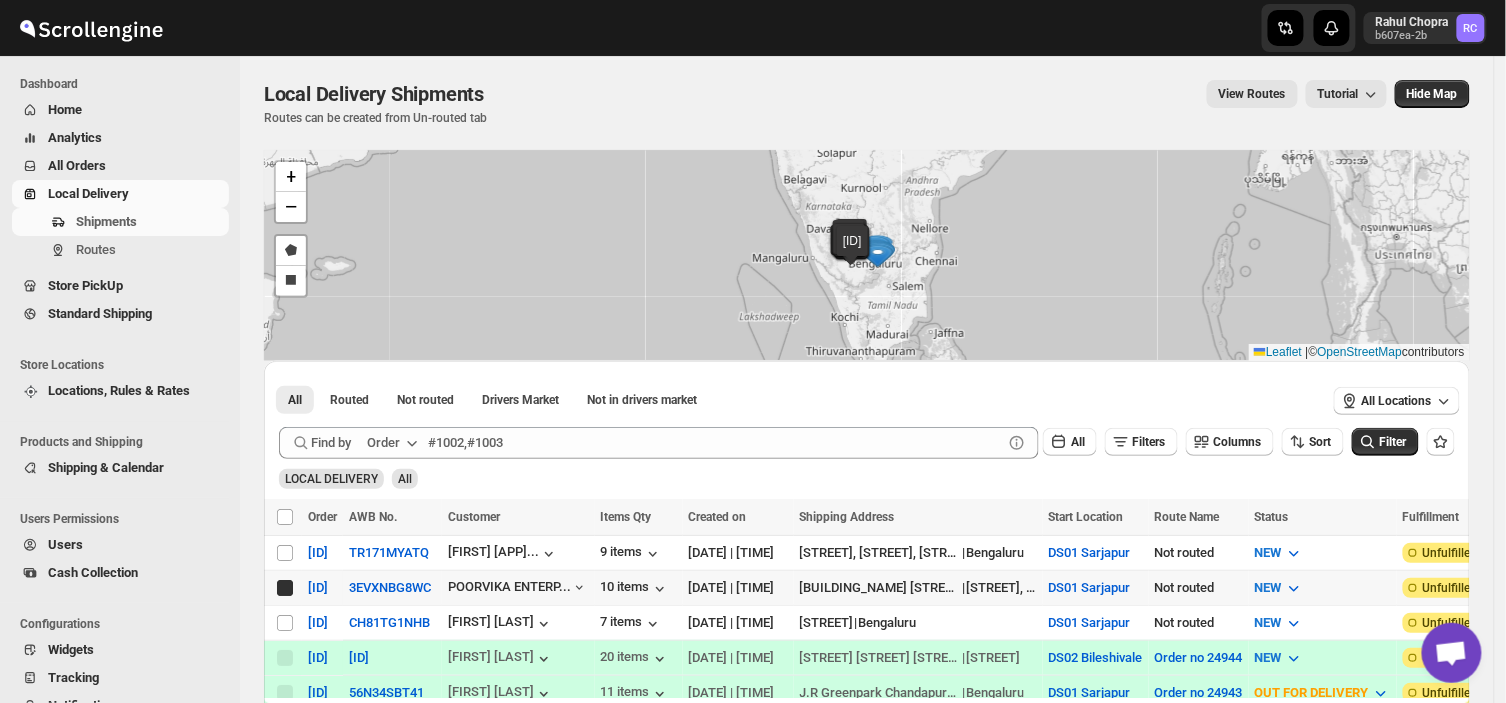 checkbox on "true" 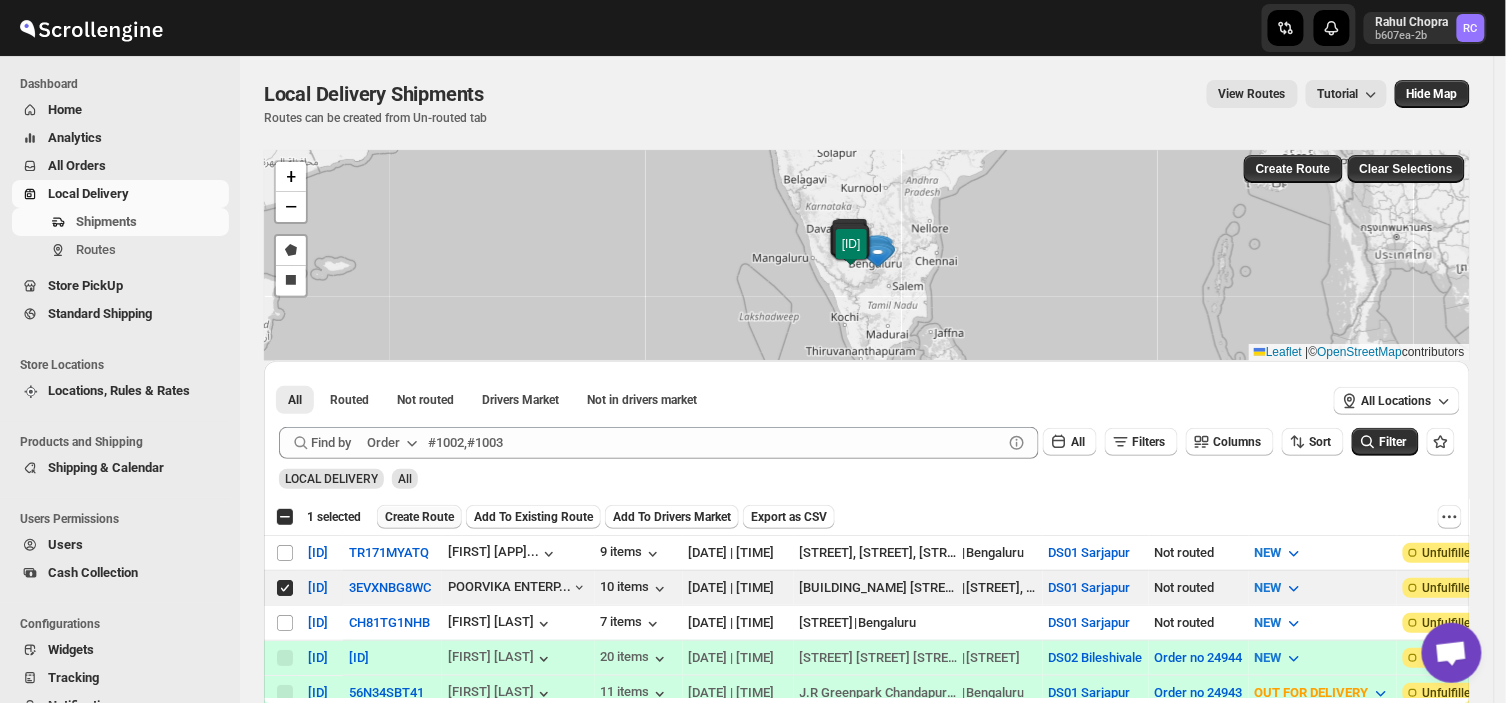 click on "Create Route" at bounding box center [419, 517] 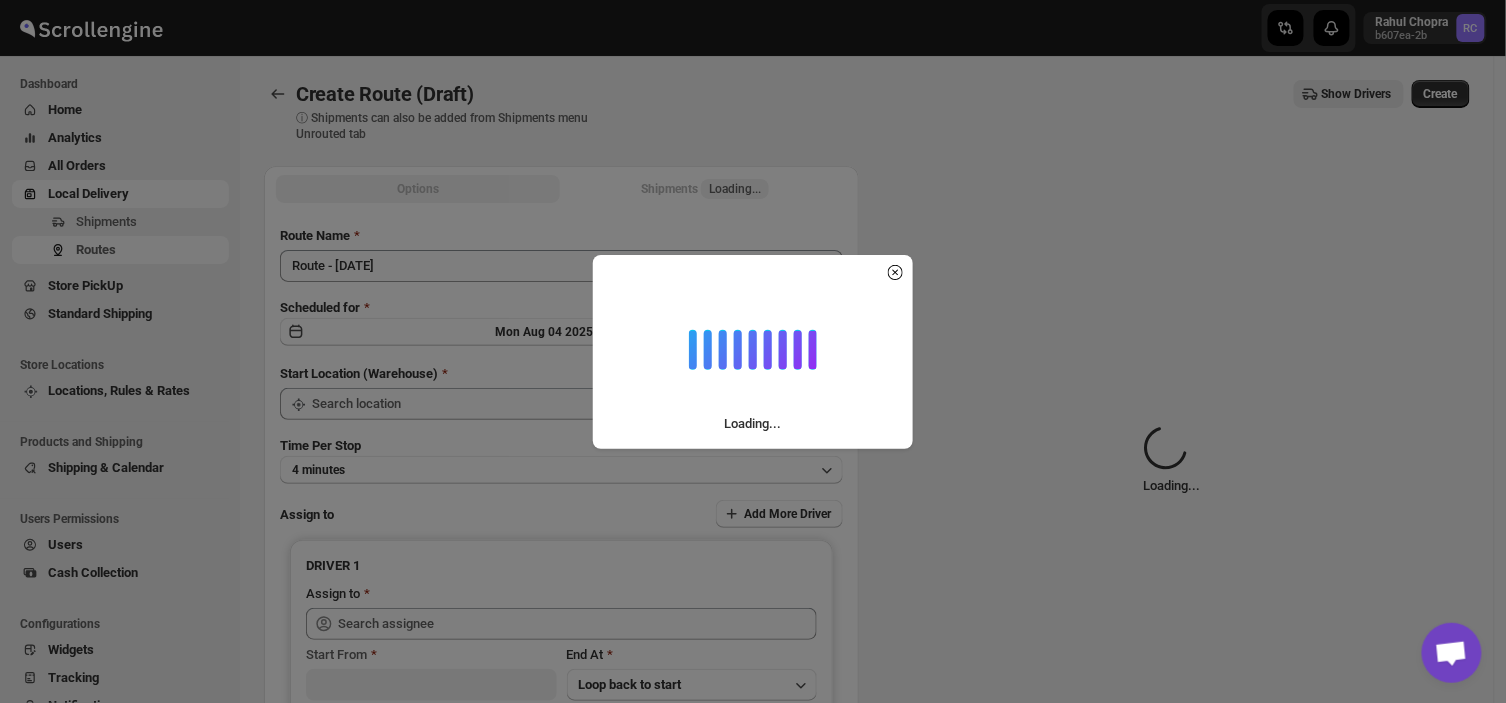 type on "DS01 Sarjapur" 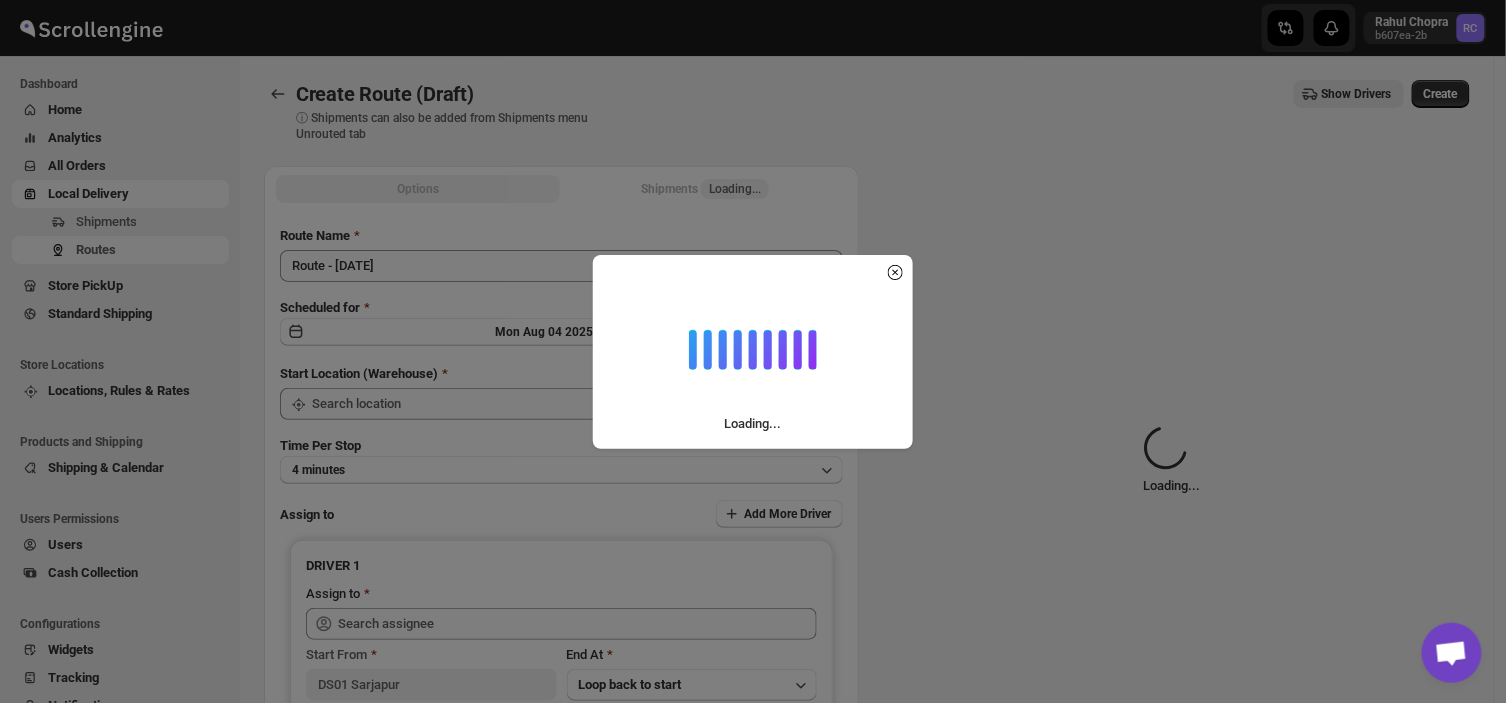 type on "DS01 Sarjapur" 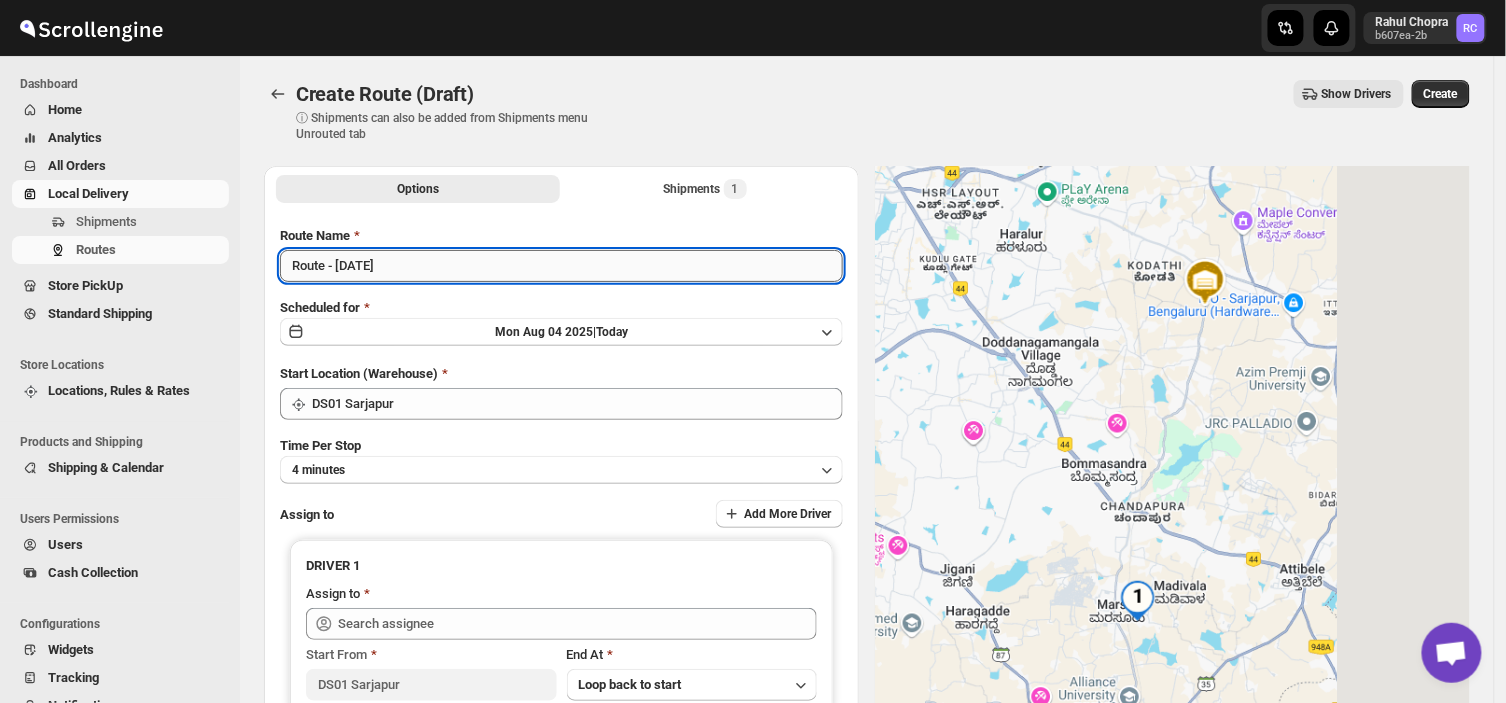 click on "Route - [DATE]" at bounding box center (561, 266) 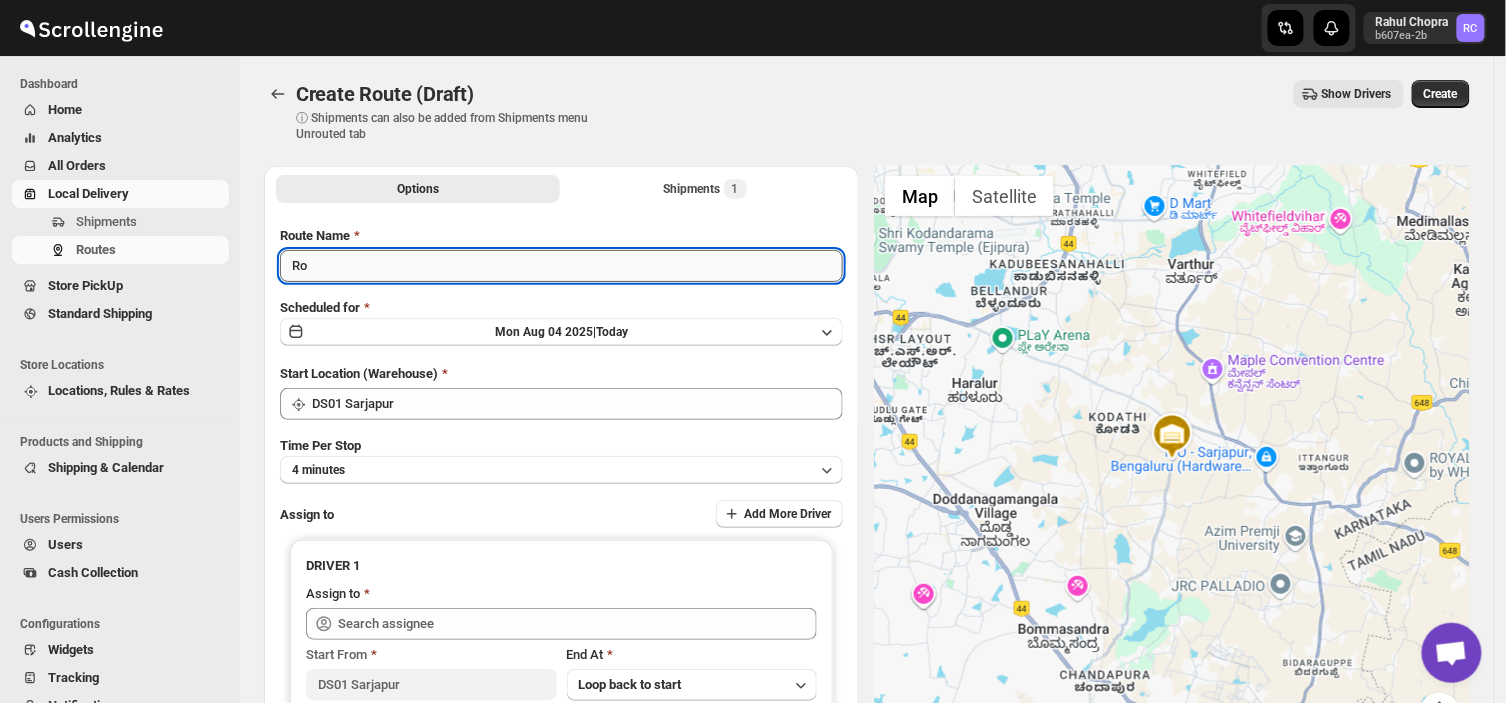 type on "R" 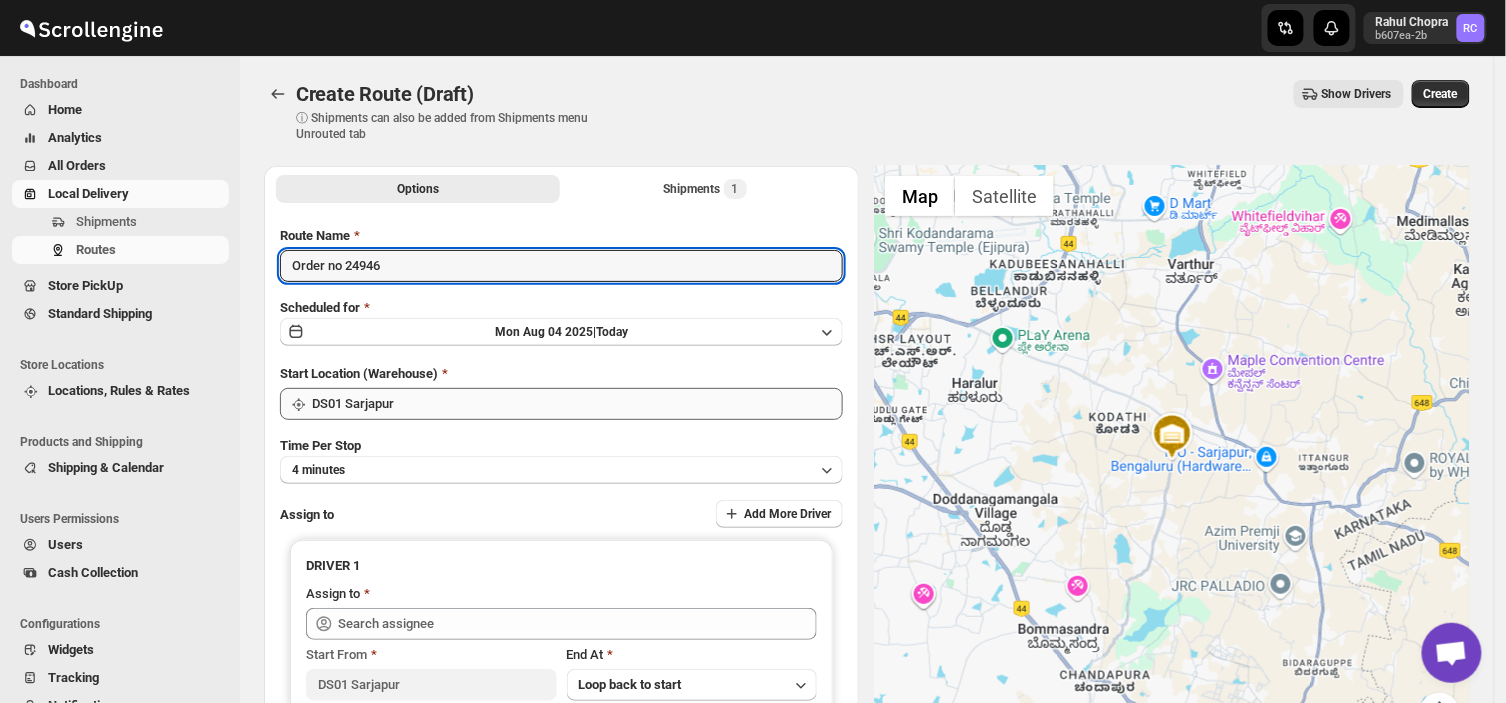 type on "Order no 24946" 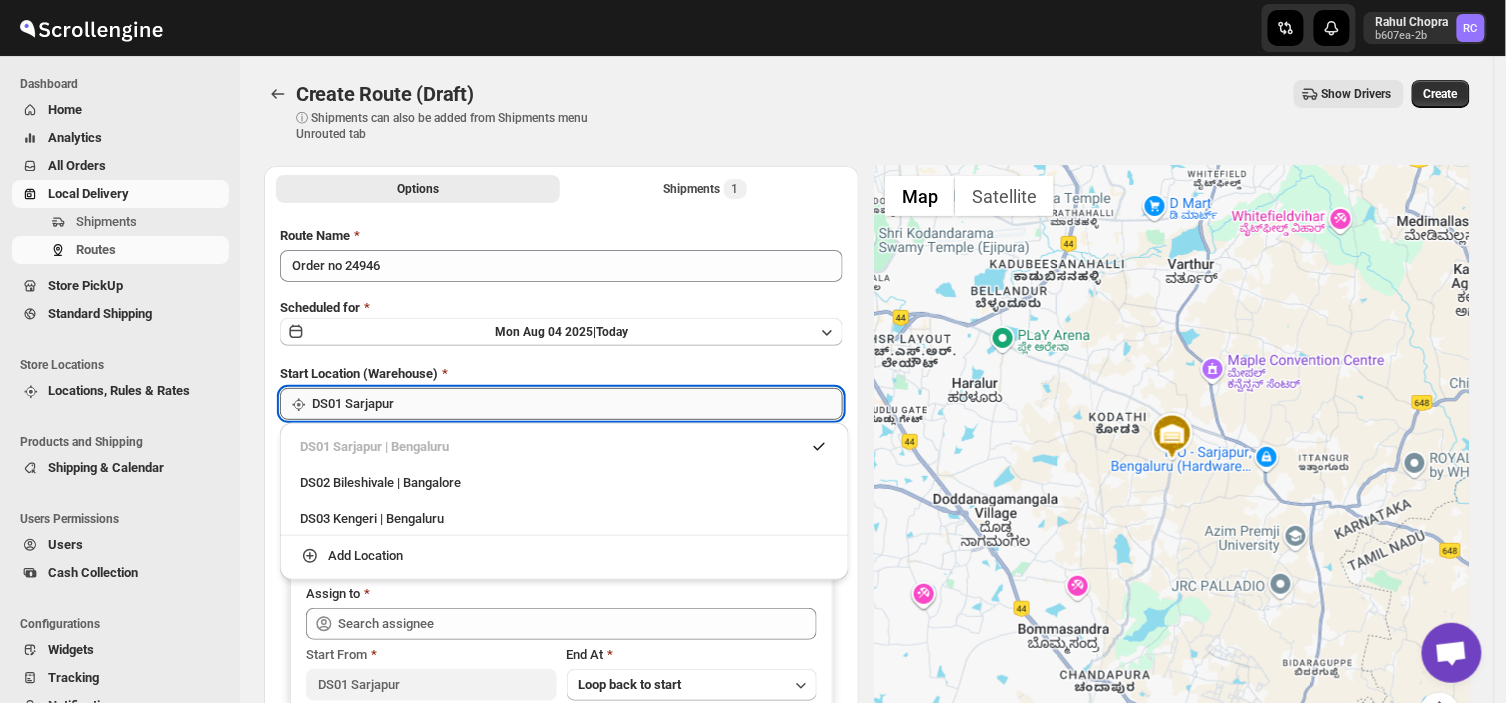 click on "DS01 Sarjapur" at bounding box center (577, 404) 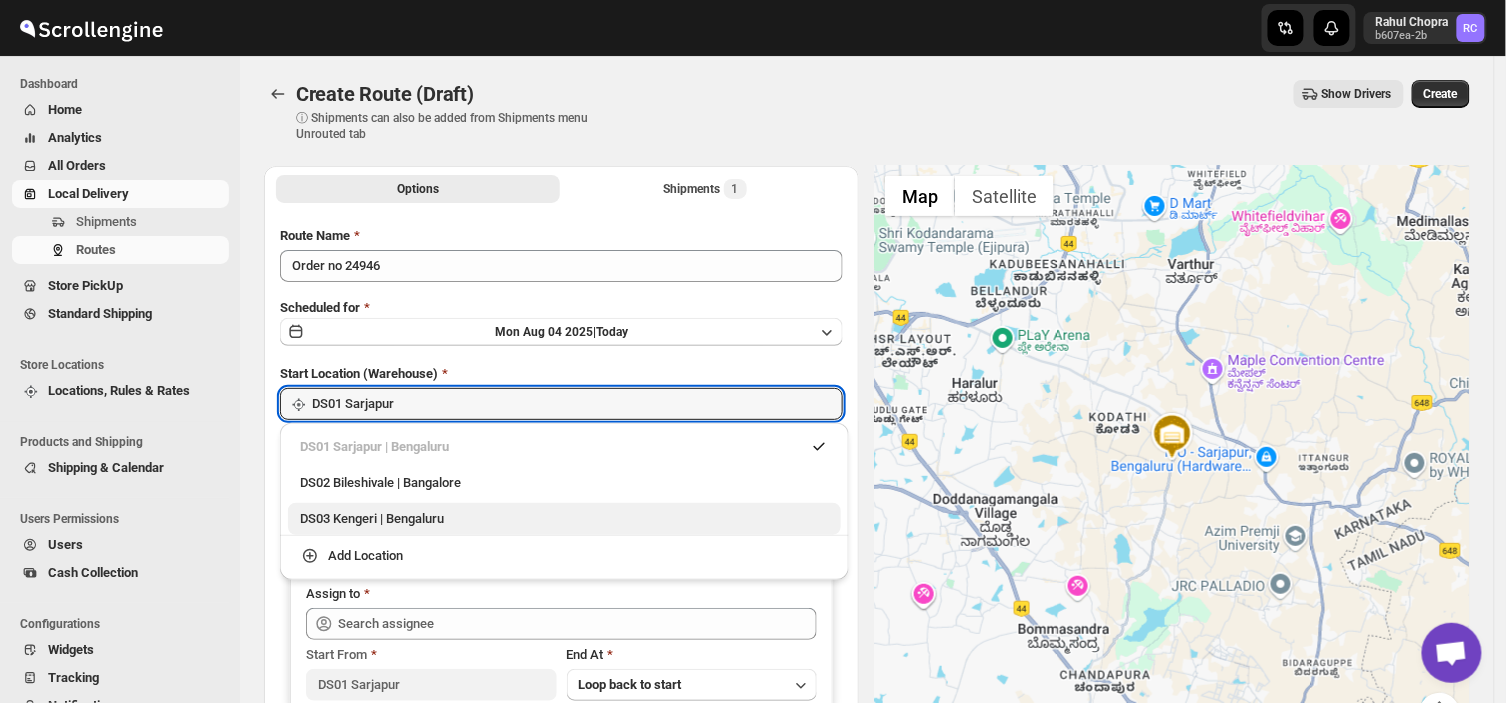 click on "DS03 Kengeri | Bengaluru" at bounding box center (564, 519) 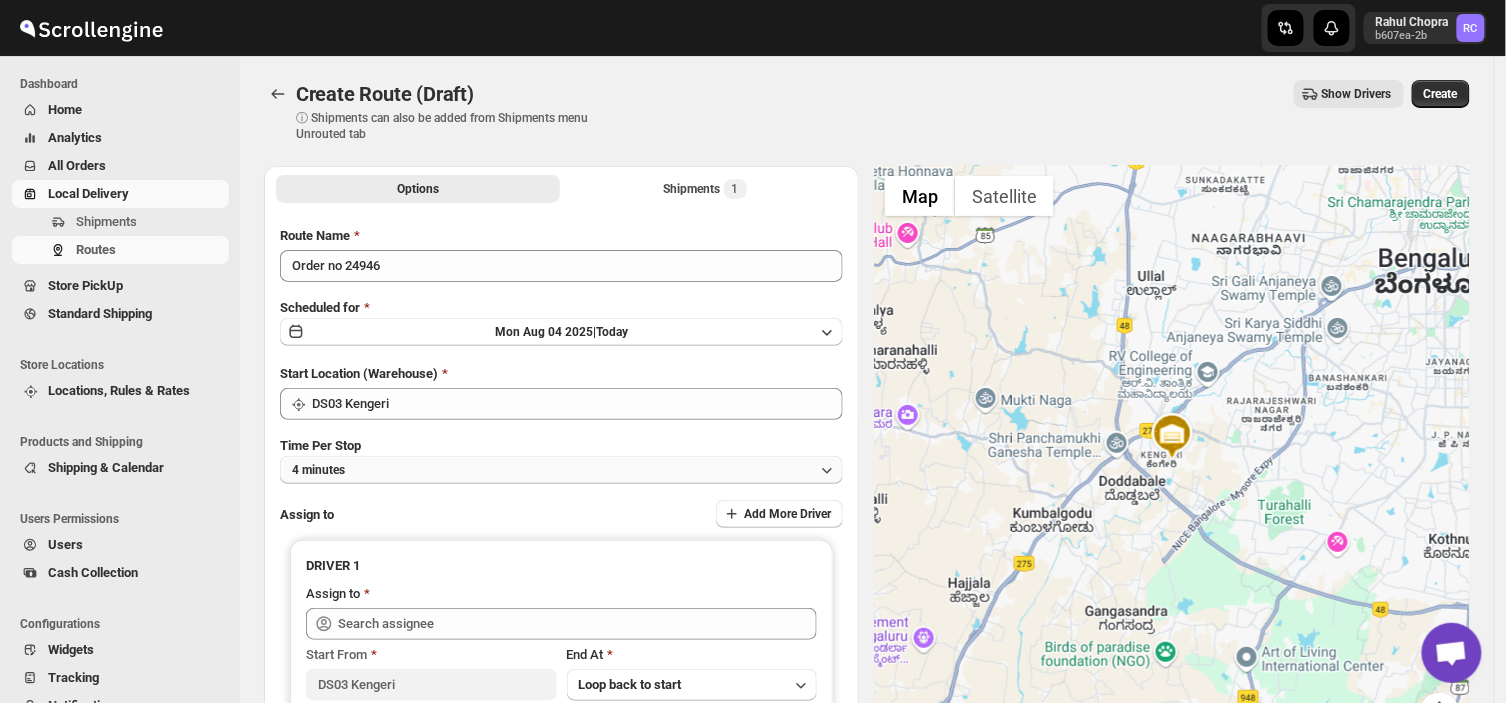 click on "4 minutes" at bounding box center (561, 470) 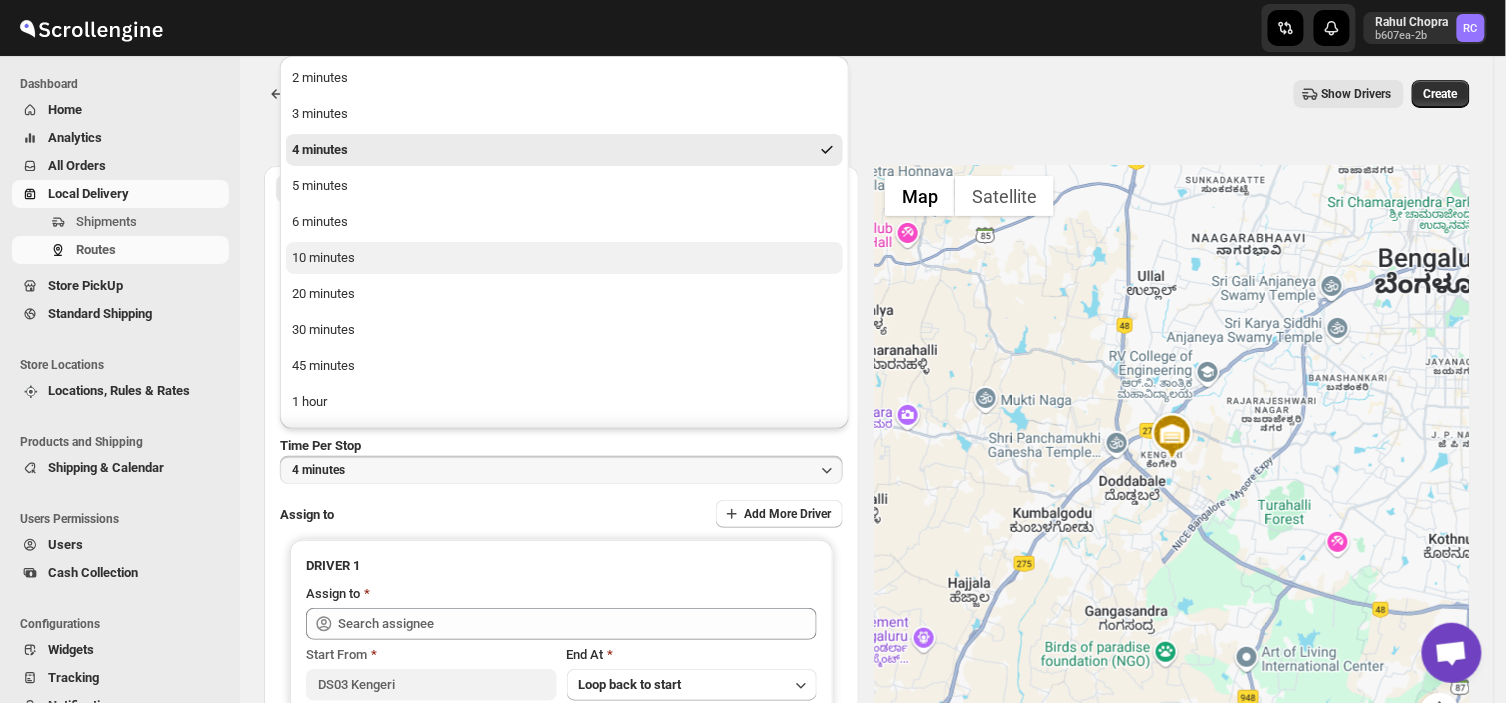 click on "10 minutes" at bounding box center [323, 258] 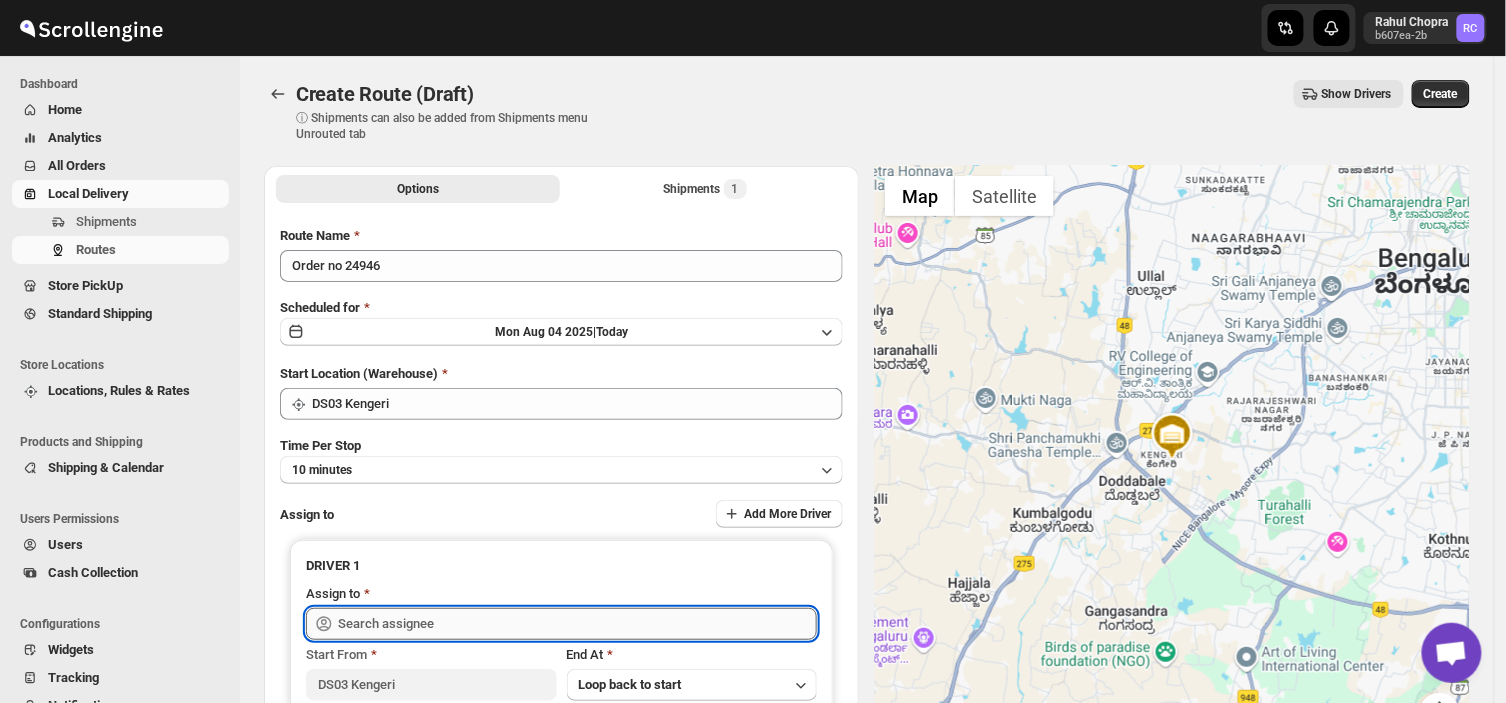 click at bounding box center [577, 624] 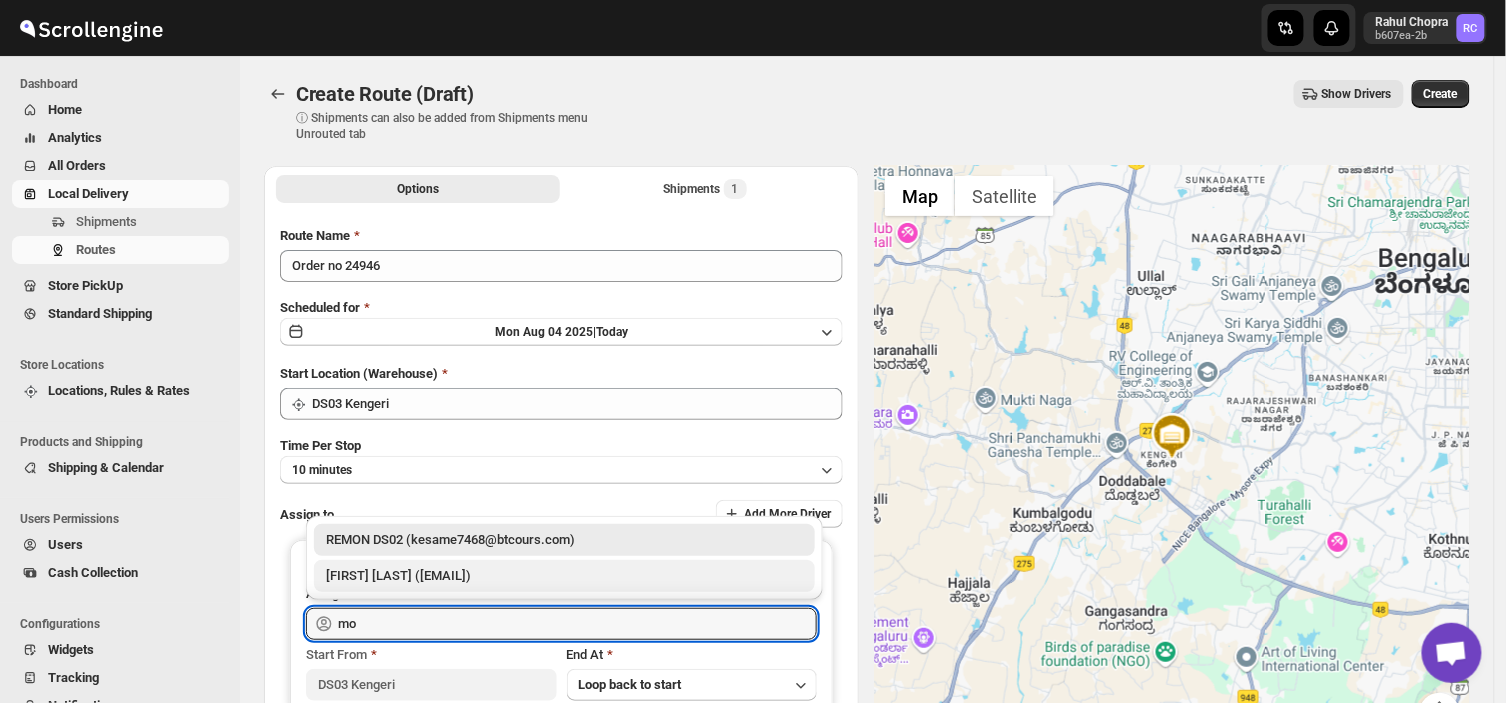 click on "[FIRST] [LAST] ([EMAIL])" at bounding box center (564, 576) 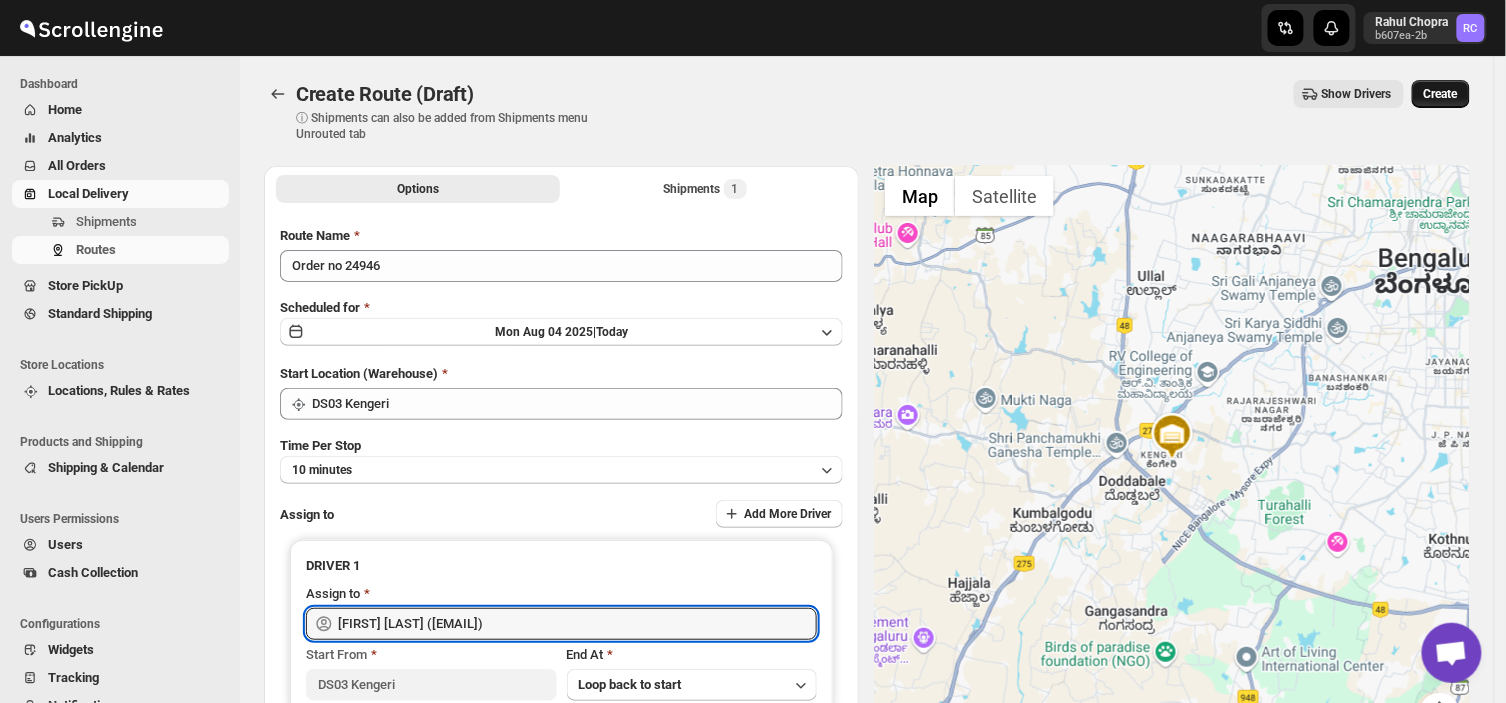 type on "[FIRST] [LAST] ([EMAIL])" 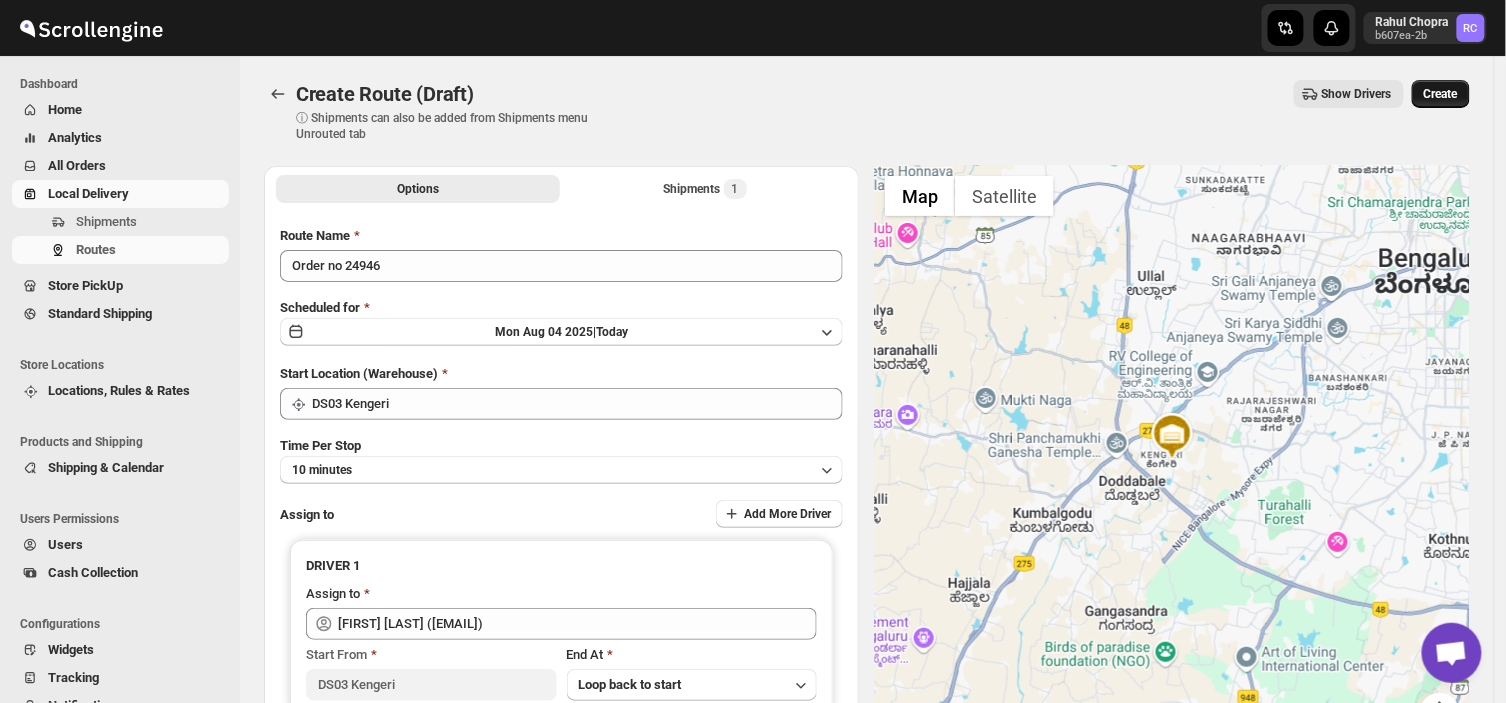 click on "Create" at bounding box center [1441, 94] 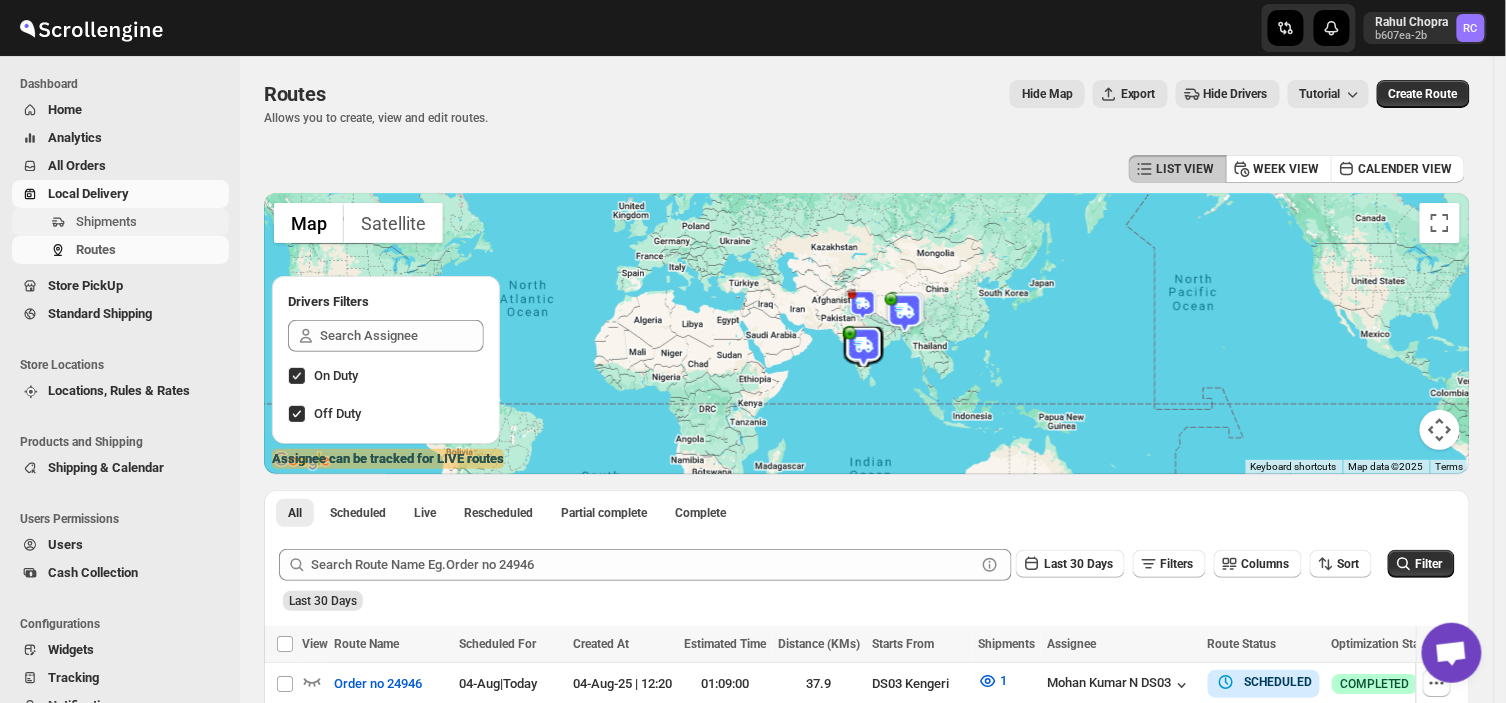 click on "Shipments" at bounding box center (150, 222) 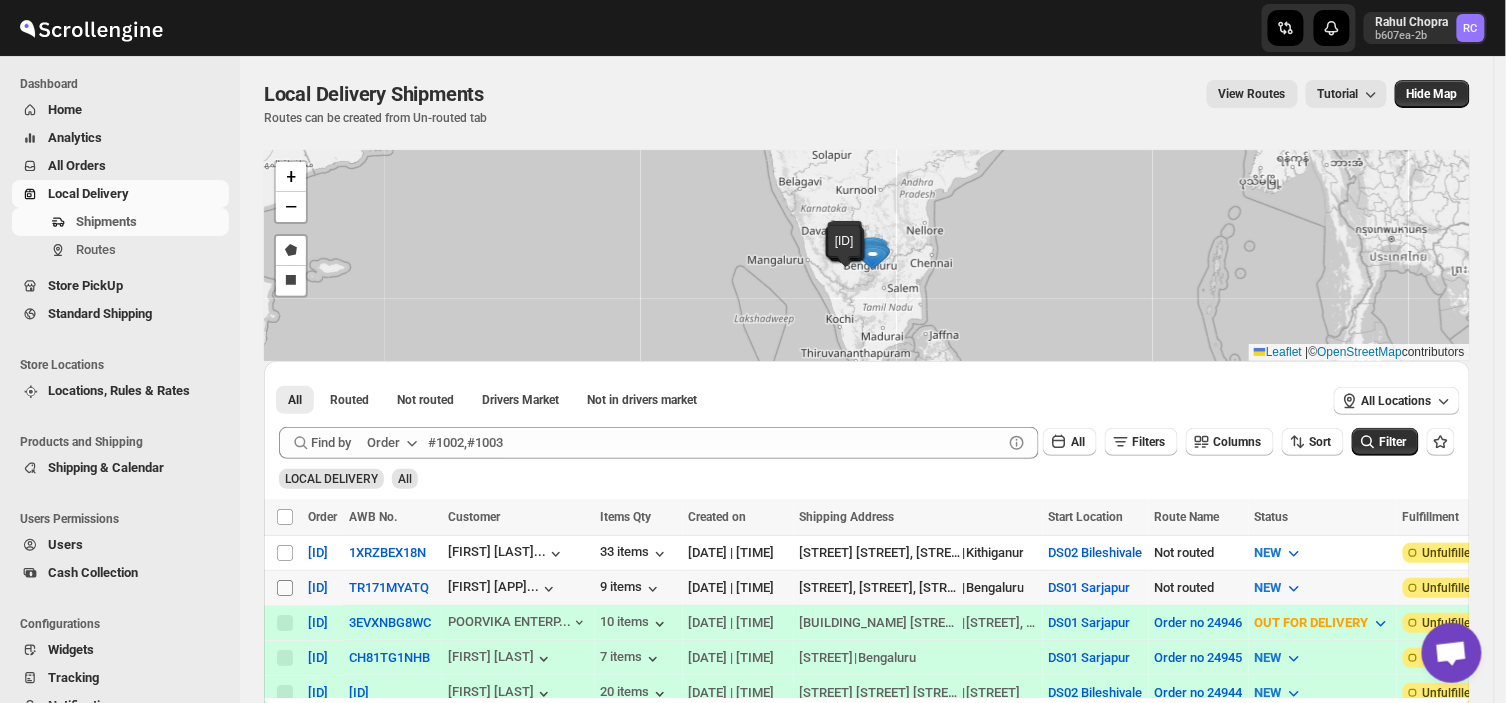 click on "Select shipment" at bounding box center [285, 588] 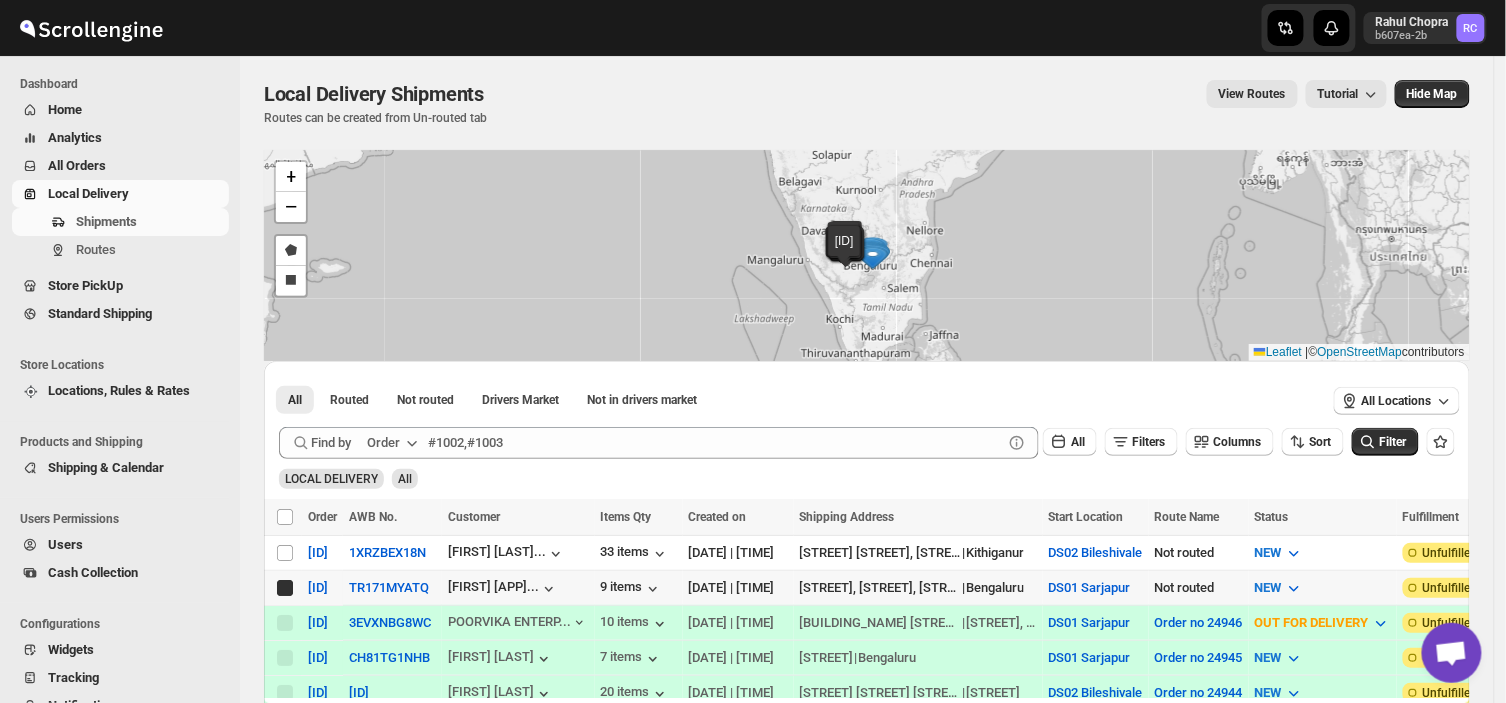 checkbox on "true" 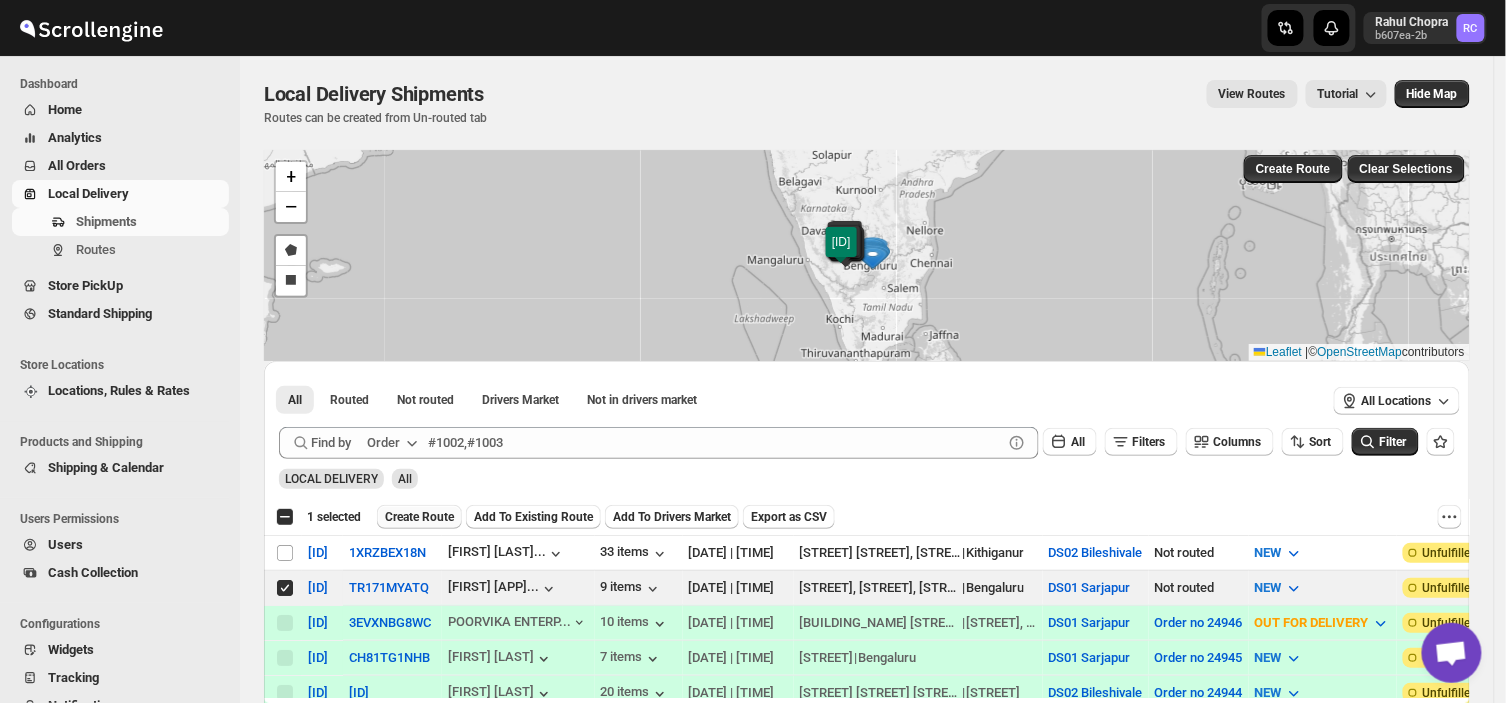 click on "Create Route" at bounding box center (419, 517) 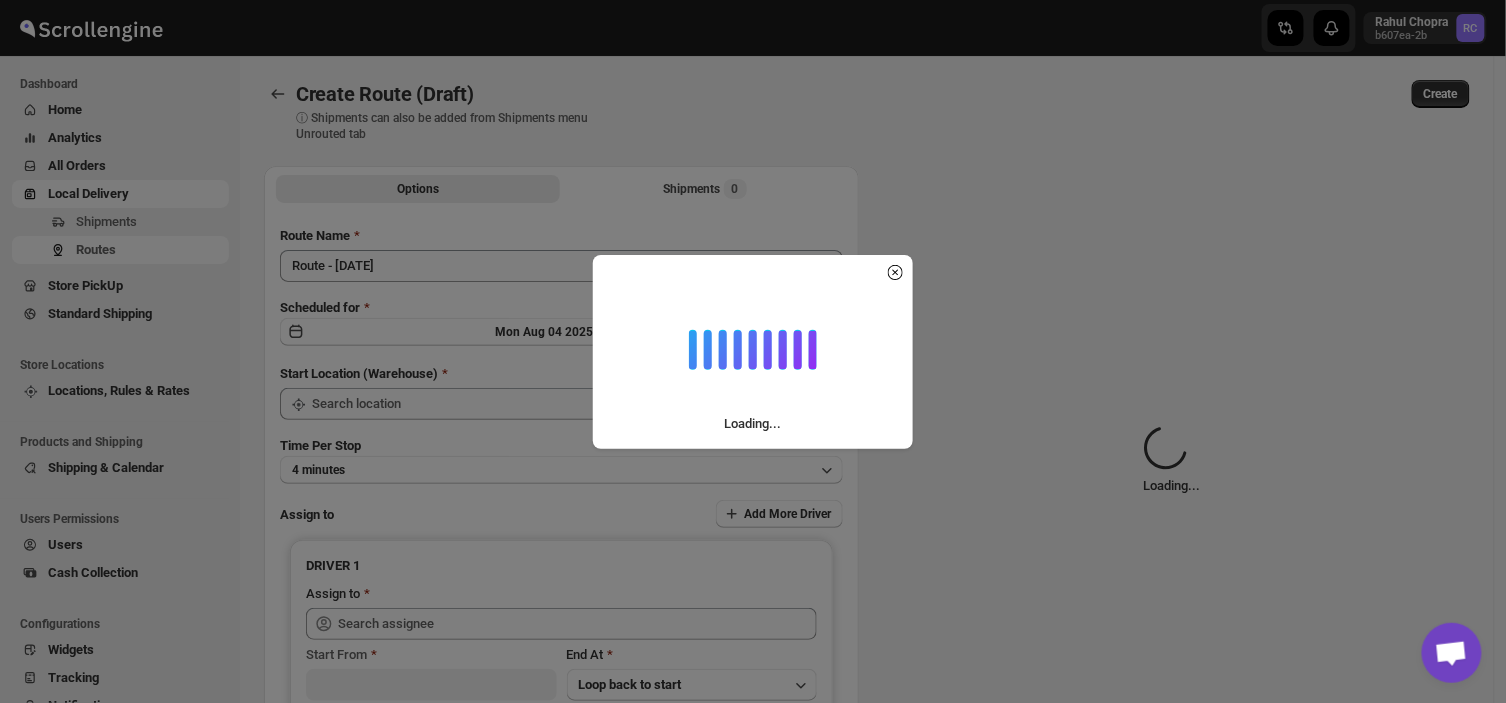 type on "DS01 Sarjapur" 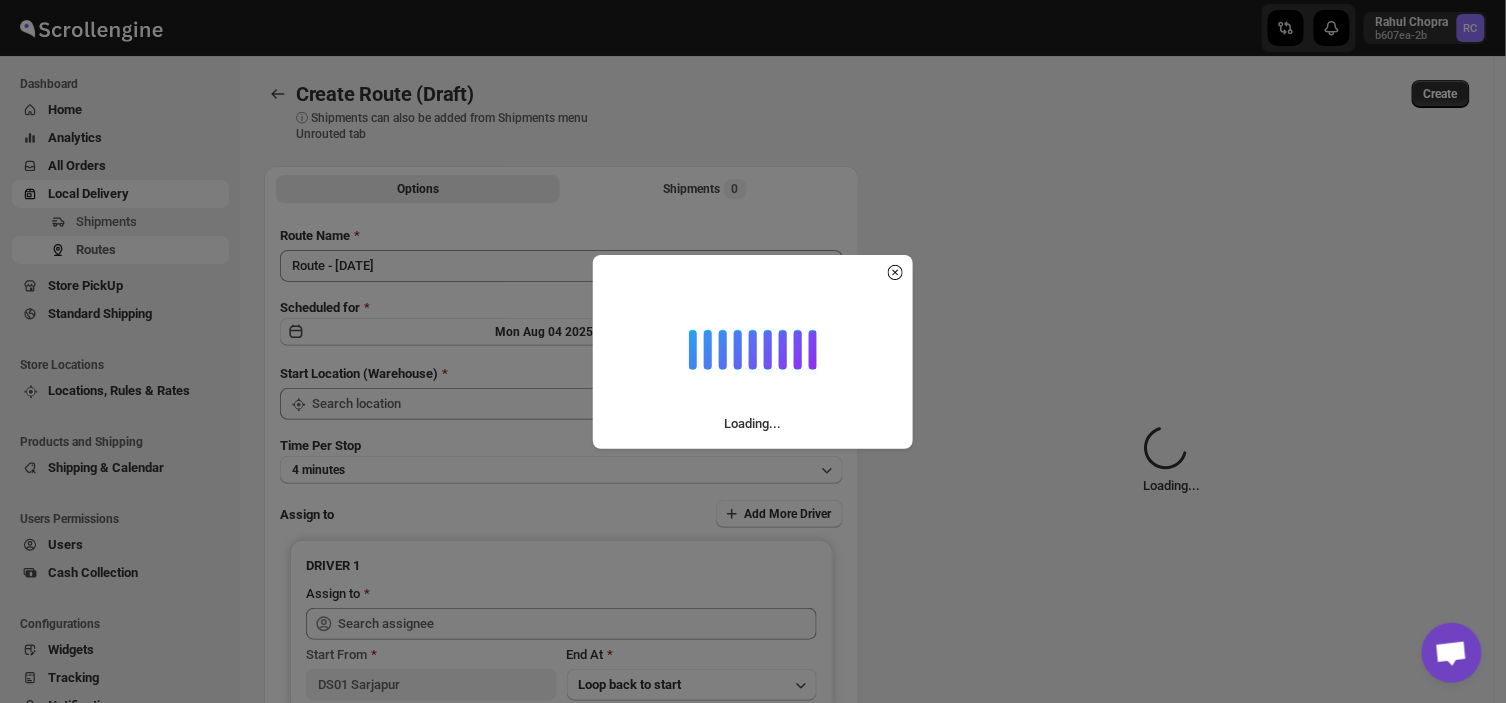 type on "DS01 Sarjapur" 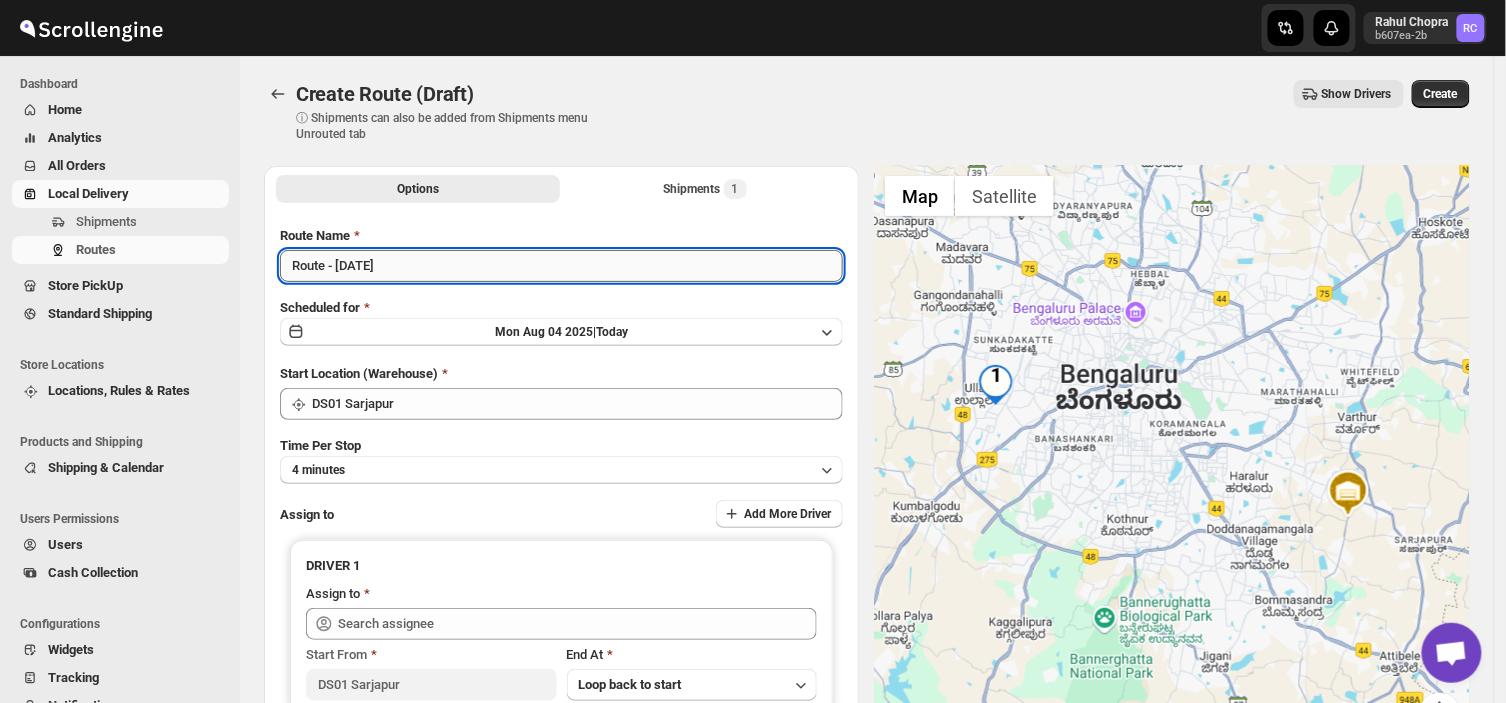 click on "Route - [DATE]" at bounding box center [561, 266] 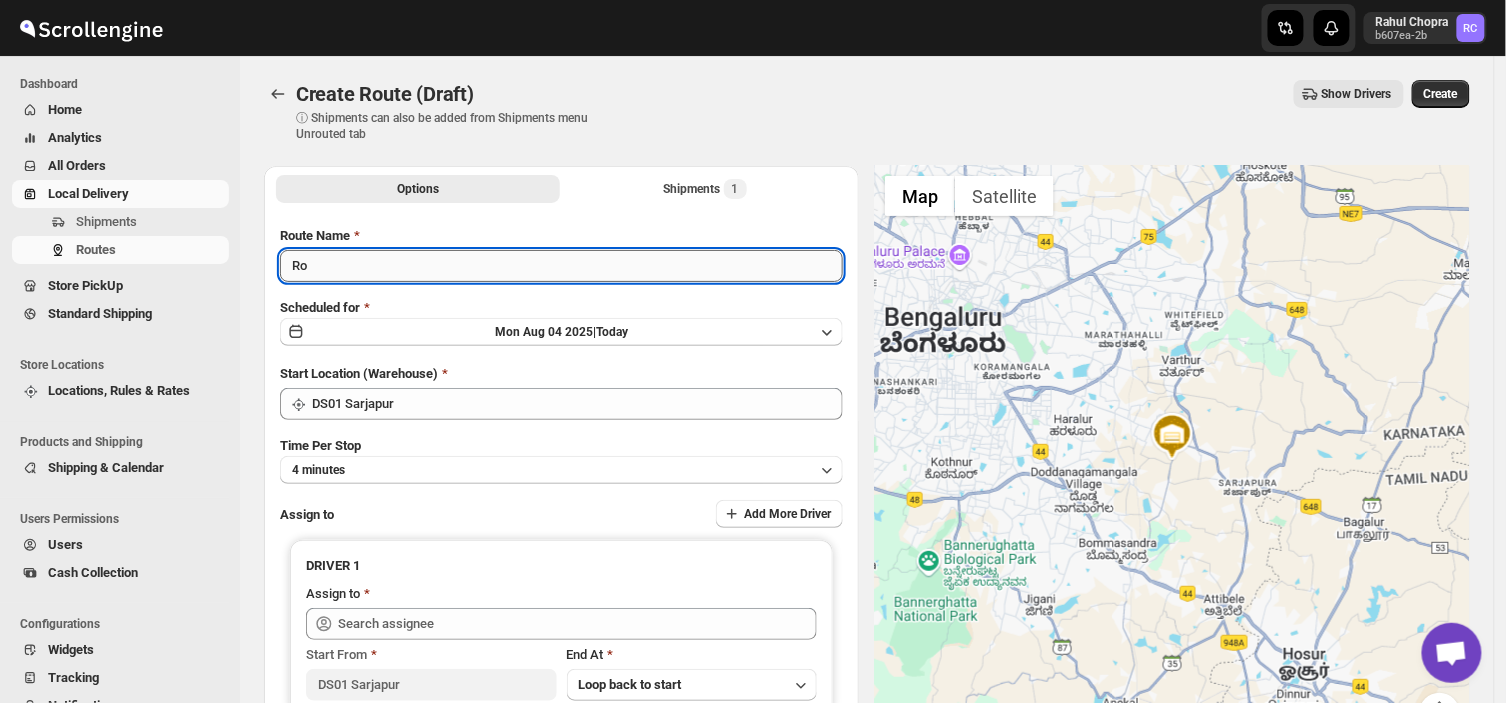 type on "R" 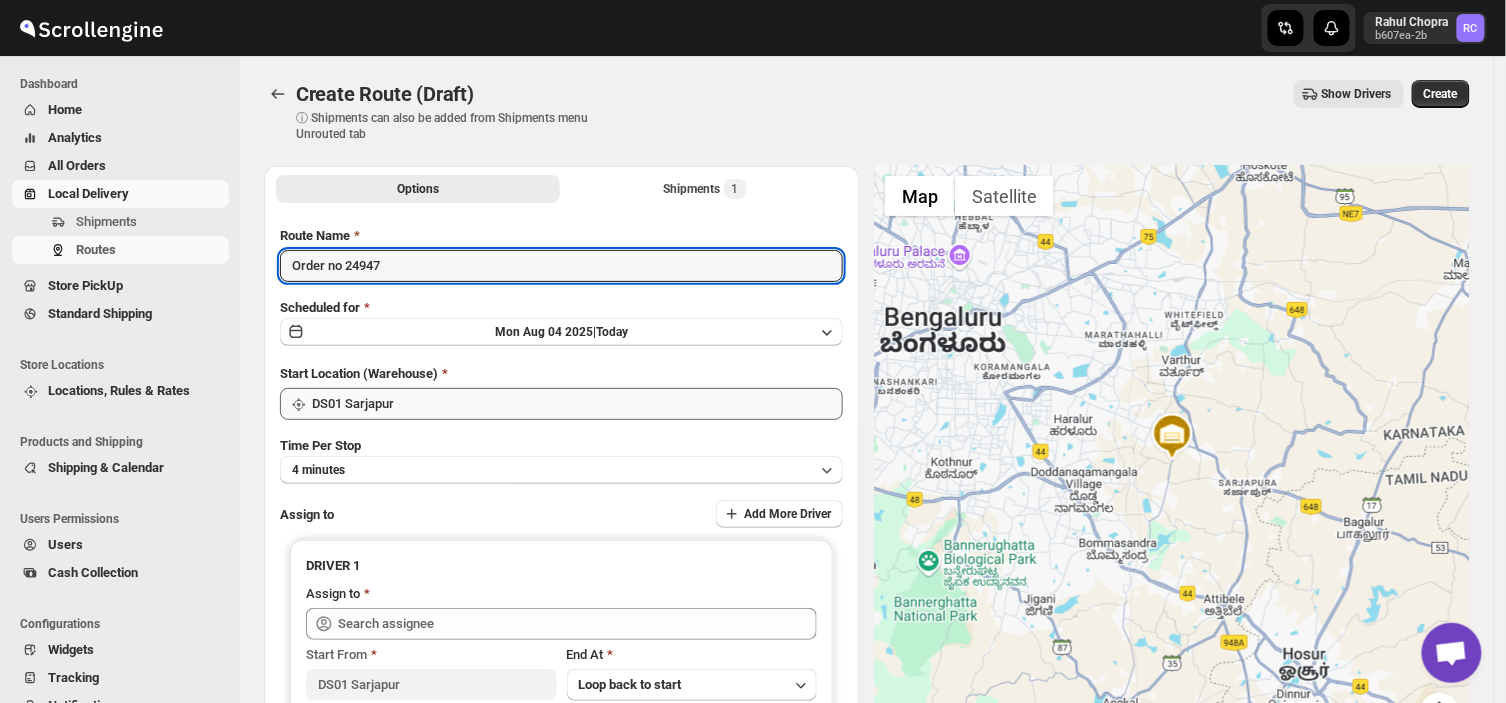 type on "Order no 24947" 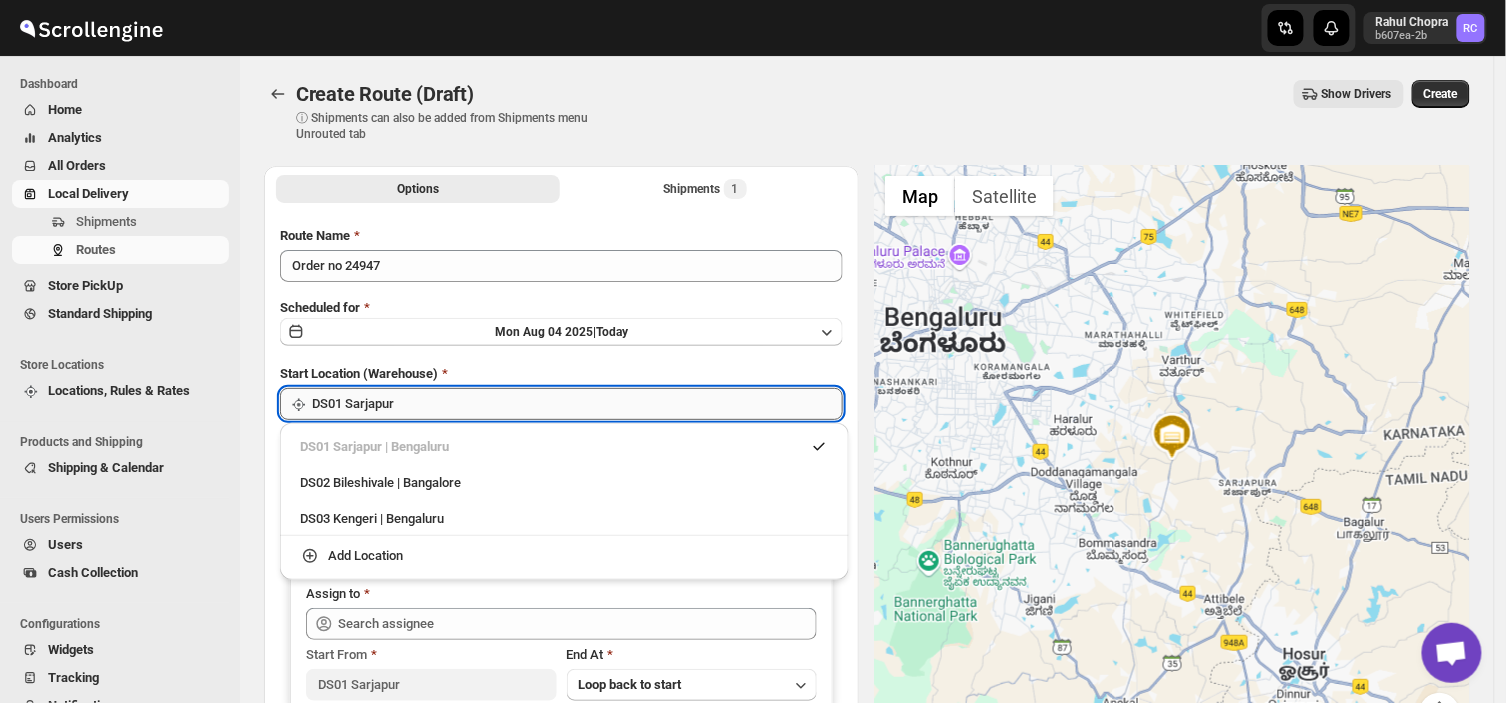 click on "DS01 Sarjapur" at bounding box center (577, 404) 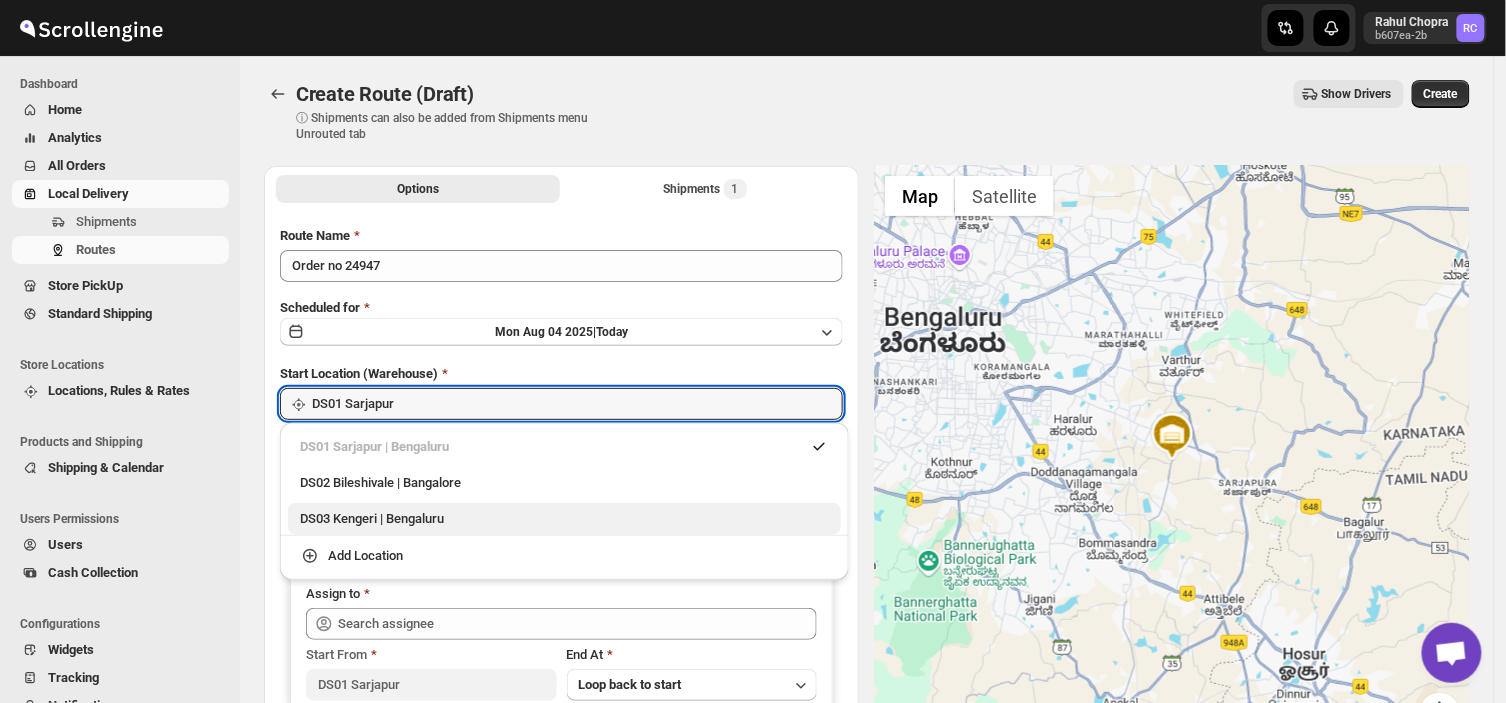 click on "DS03 Kengeri | Bengaluru" at bounding box center (564, 519) 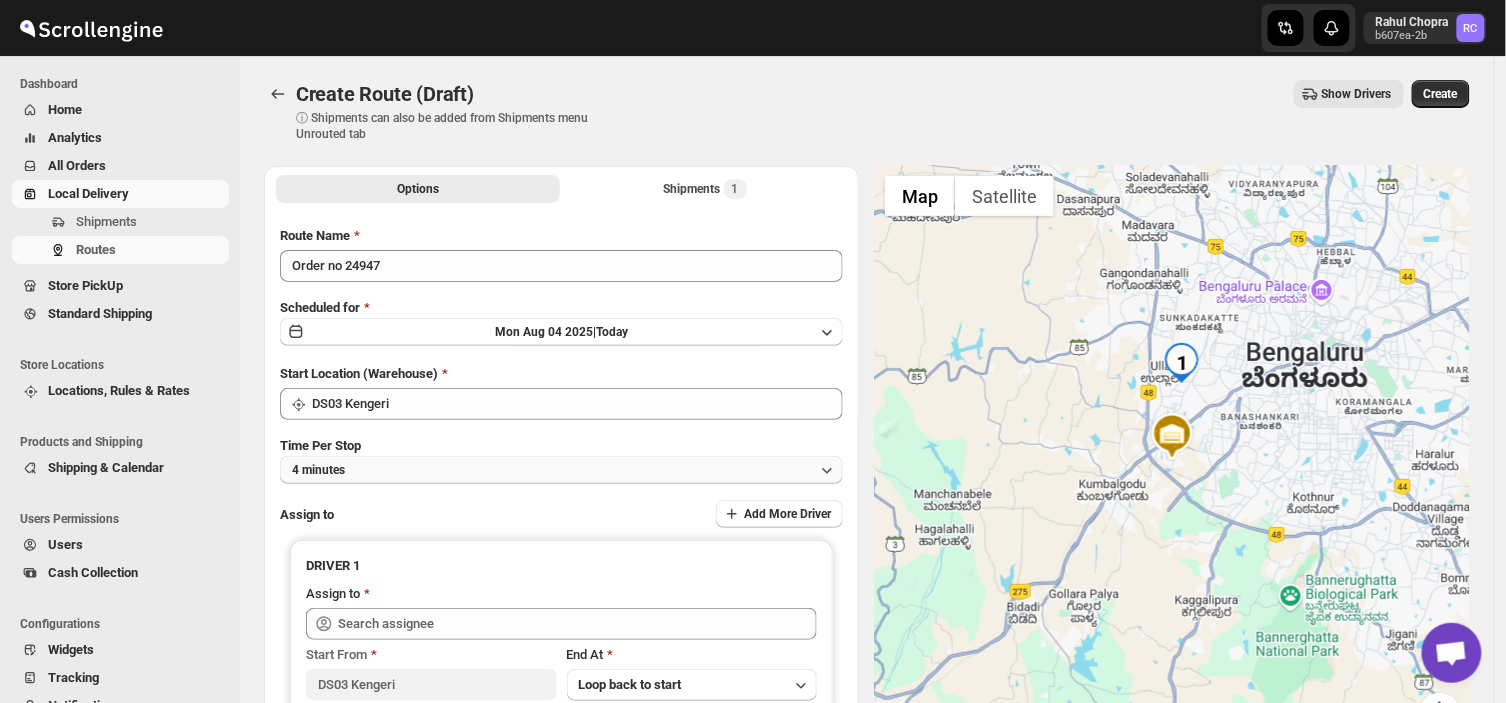 click on "4 minutes" at bounding box center [561, 470] 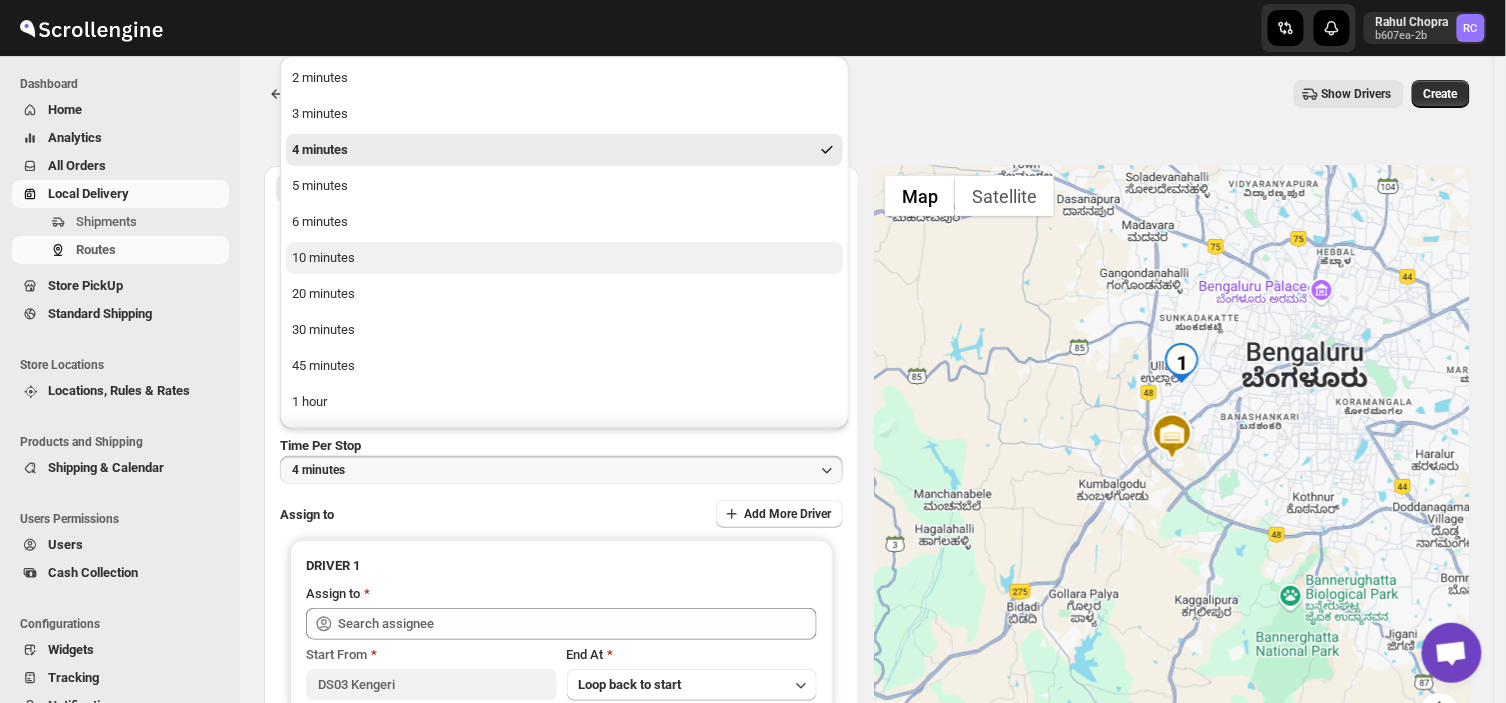 click on "10 minutes" at bounding box center (564, 258) 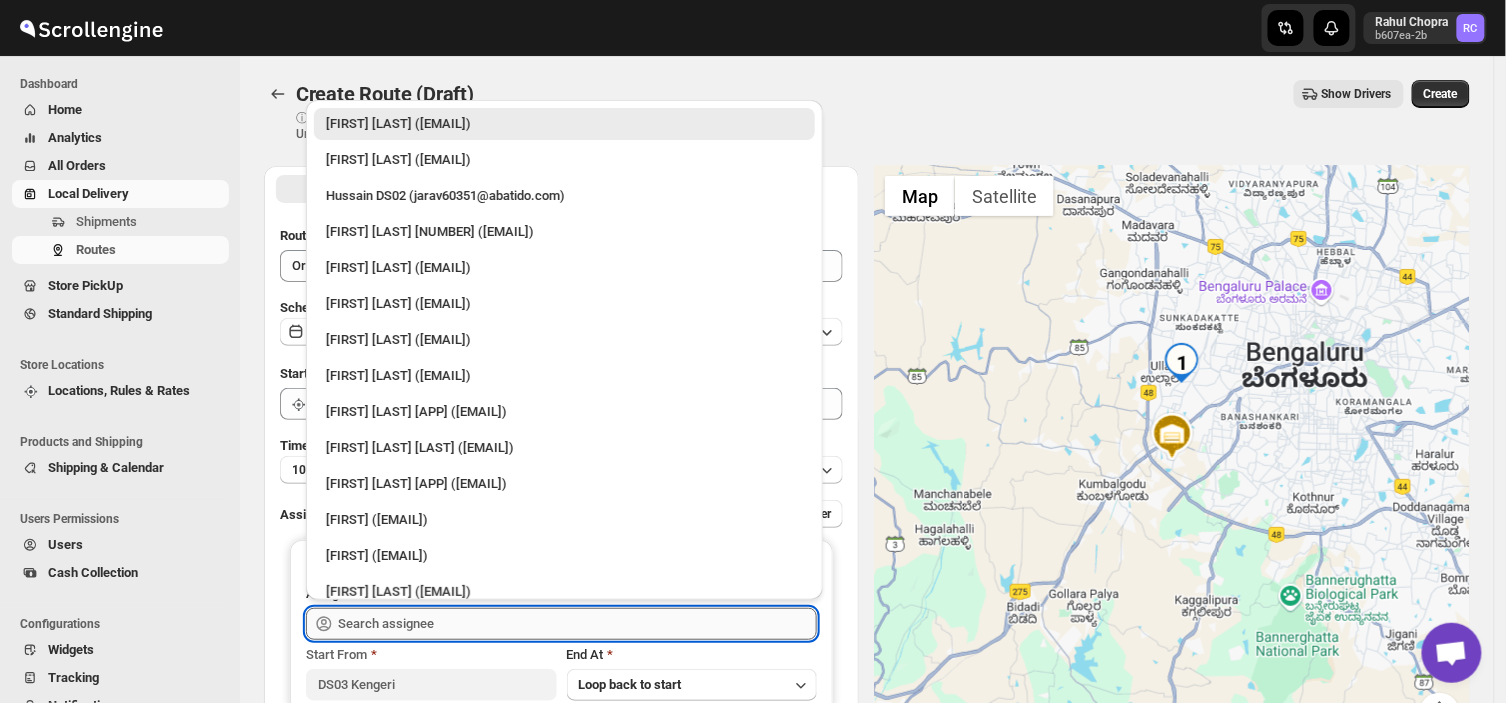 click at bounding box center (577, 624) 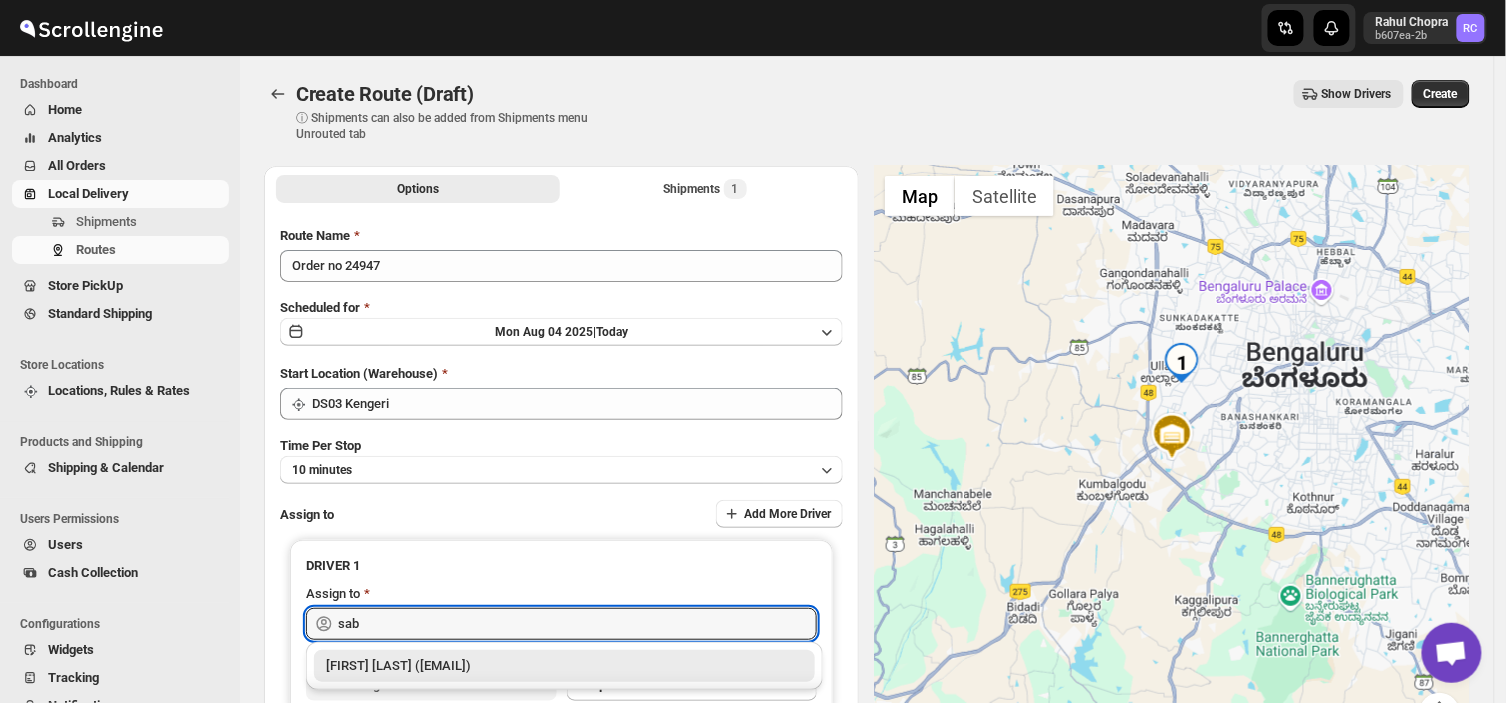 click on "[FIRST] [LAST] ([EMAIL])" at bounding box center [564, 666] 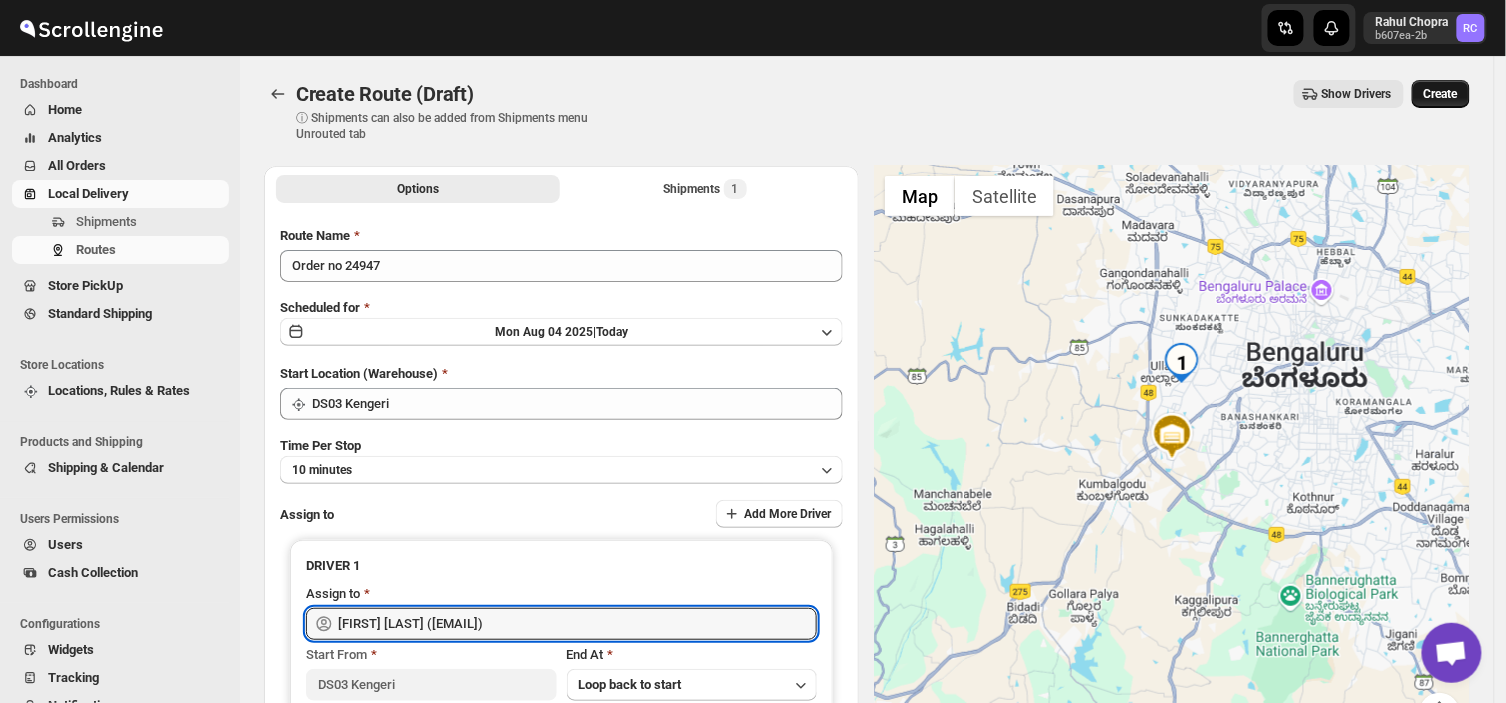 type on "[FIRST] [LAST] ([EMAIL])" 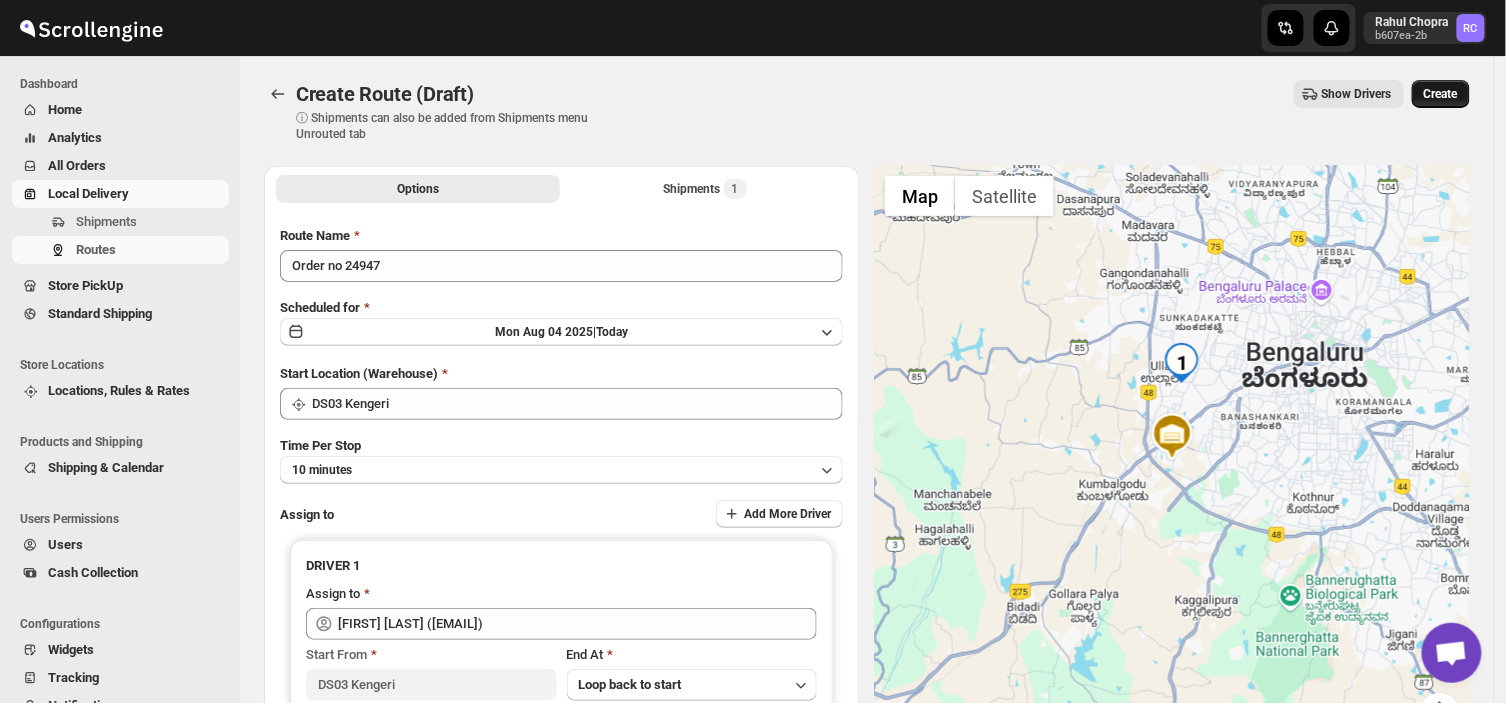 click on "Create" at bounding box center [1441, 94] 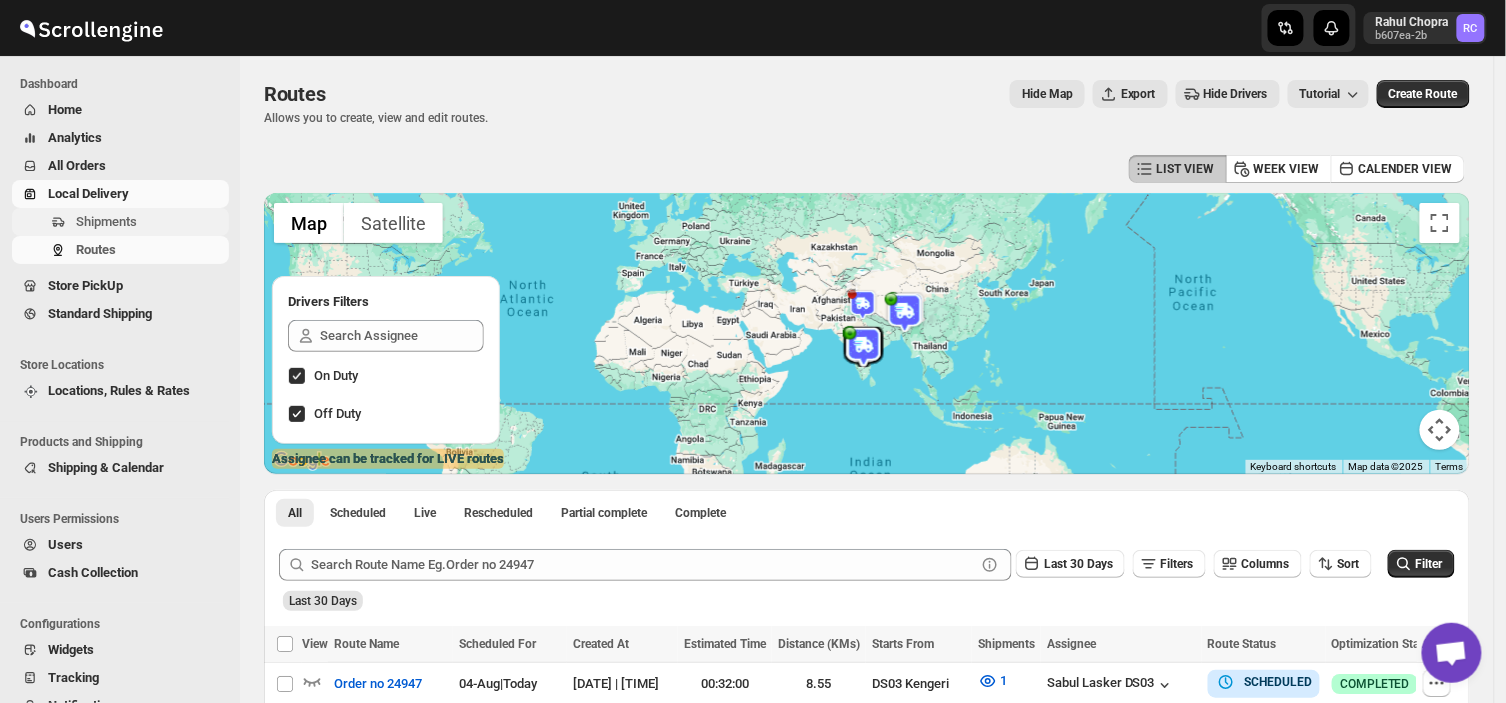 click on "Shipments" at bounding box center [106, 221] 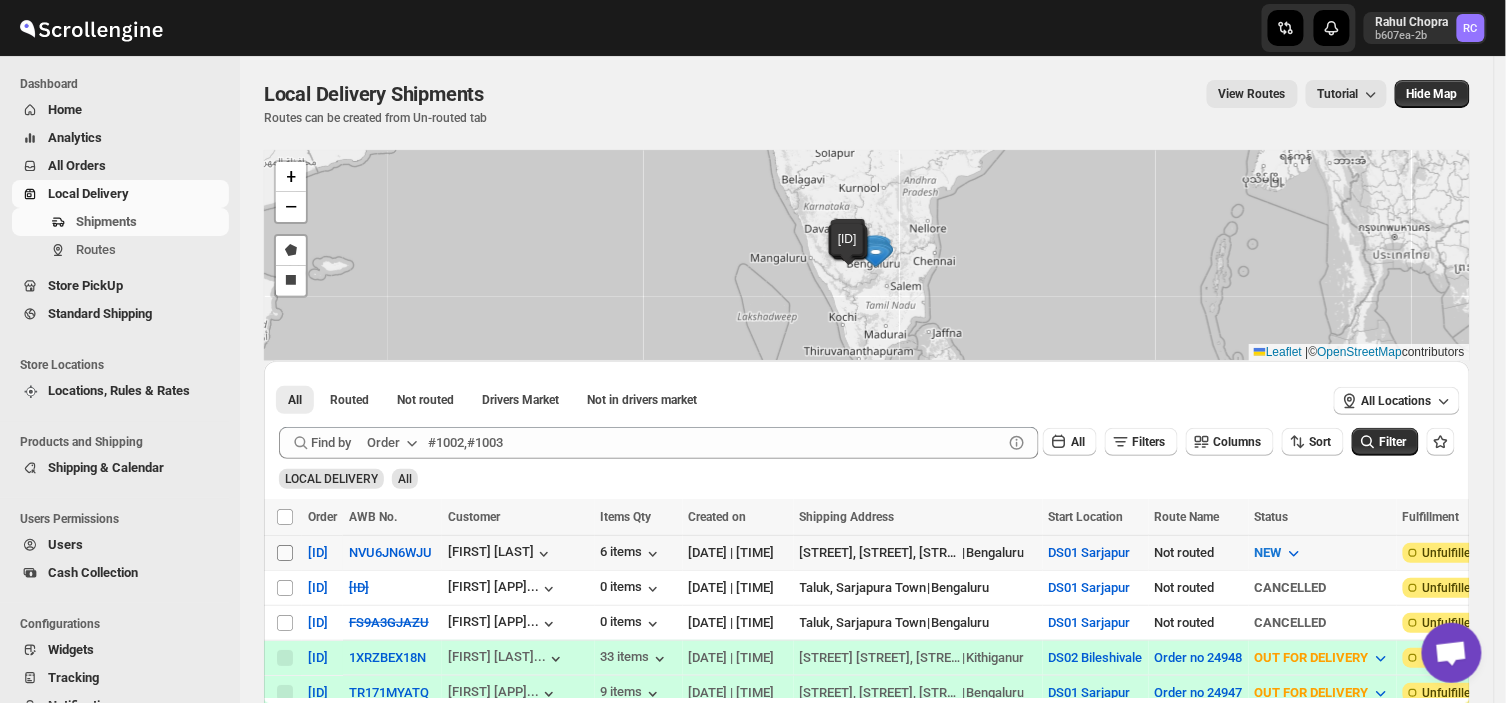 click on "Select shipment" at bounding box center (285, 553) 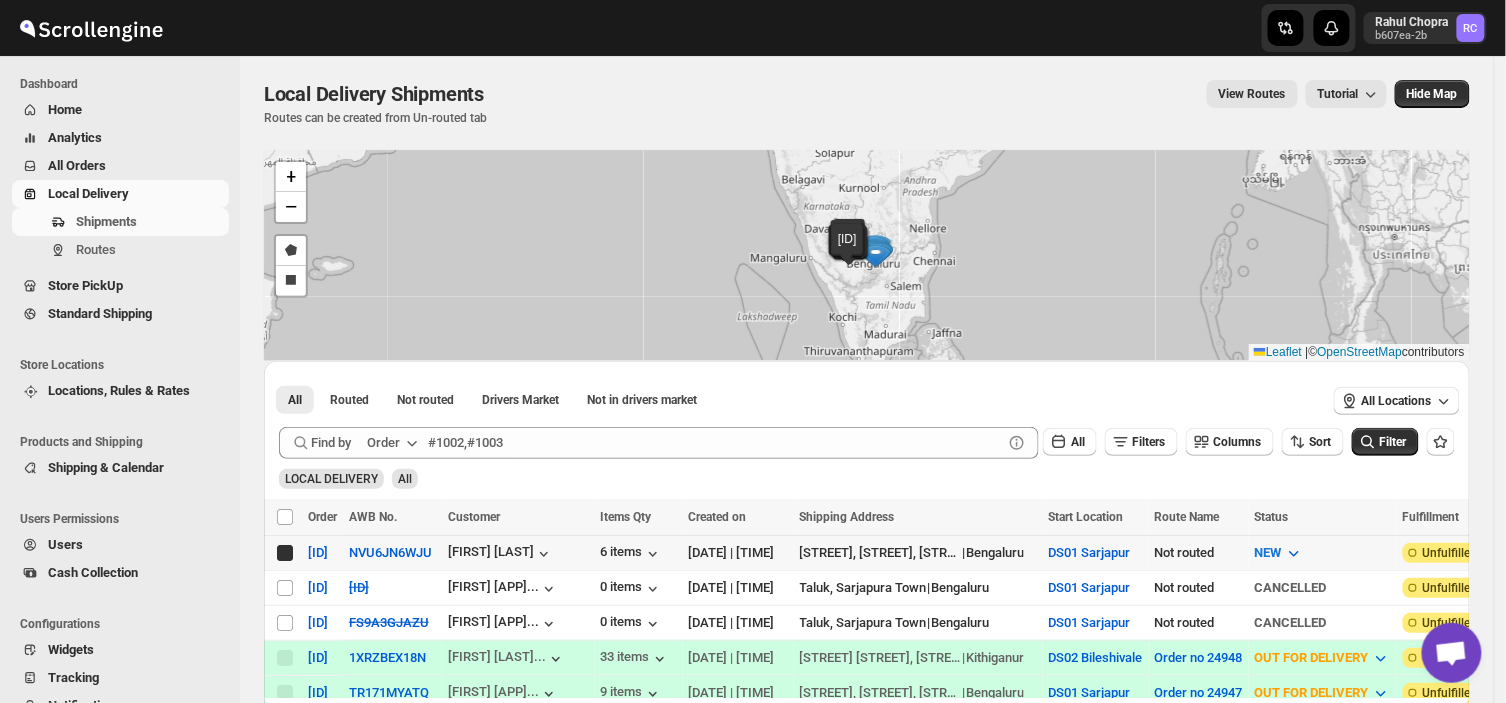 checkbox on "true" 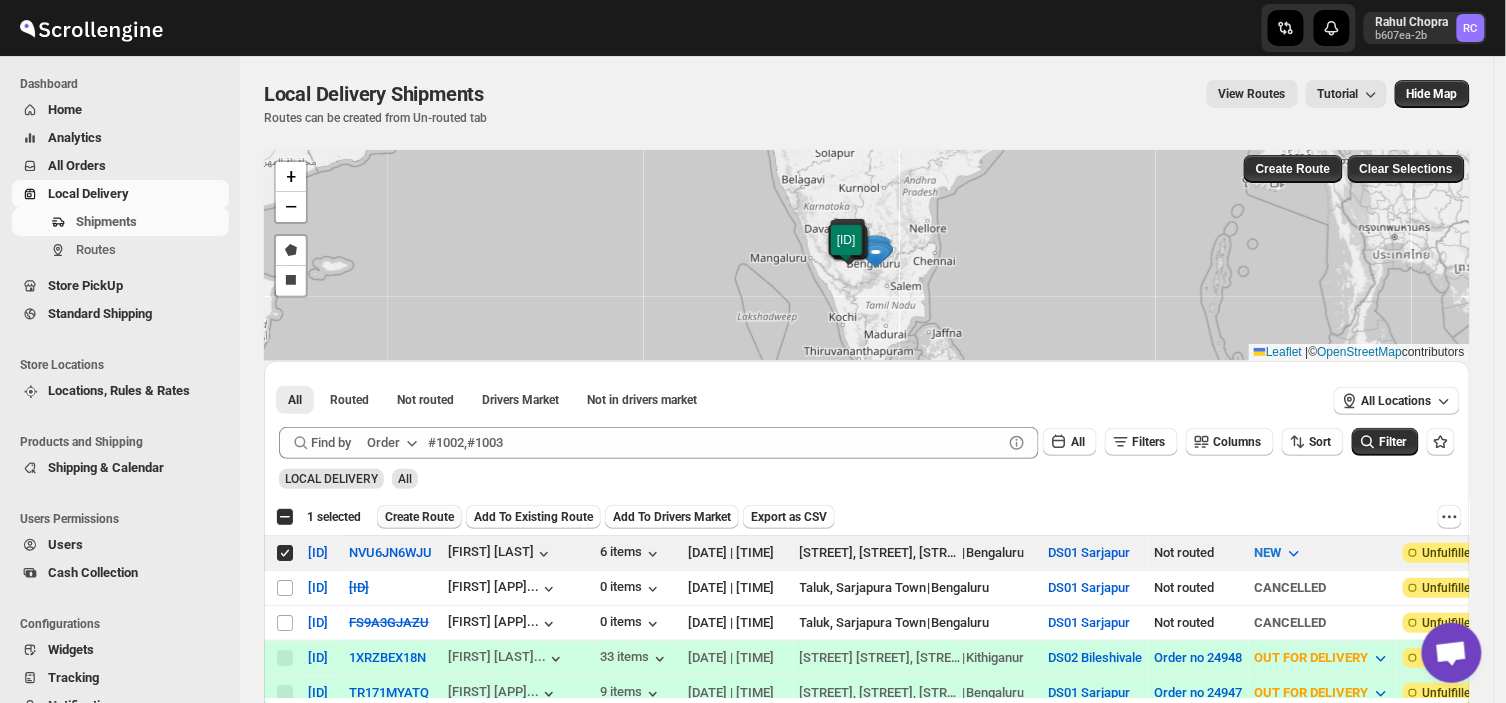click on "Create Route" at bounding box center (419, 517) 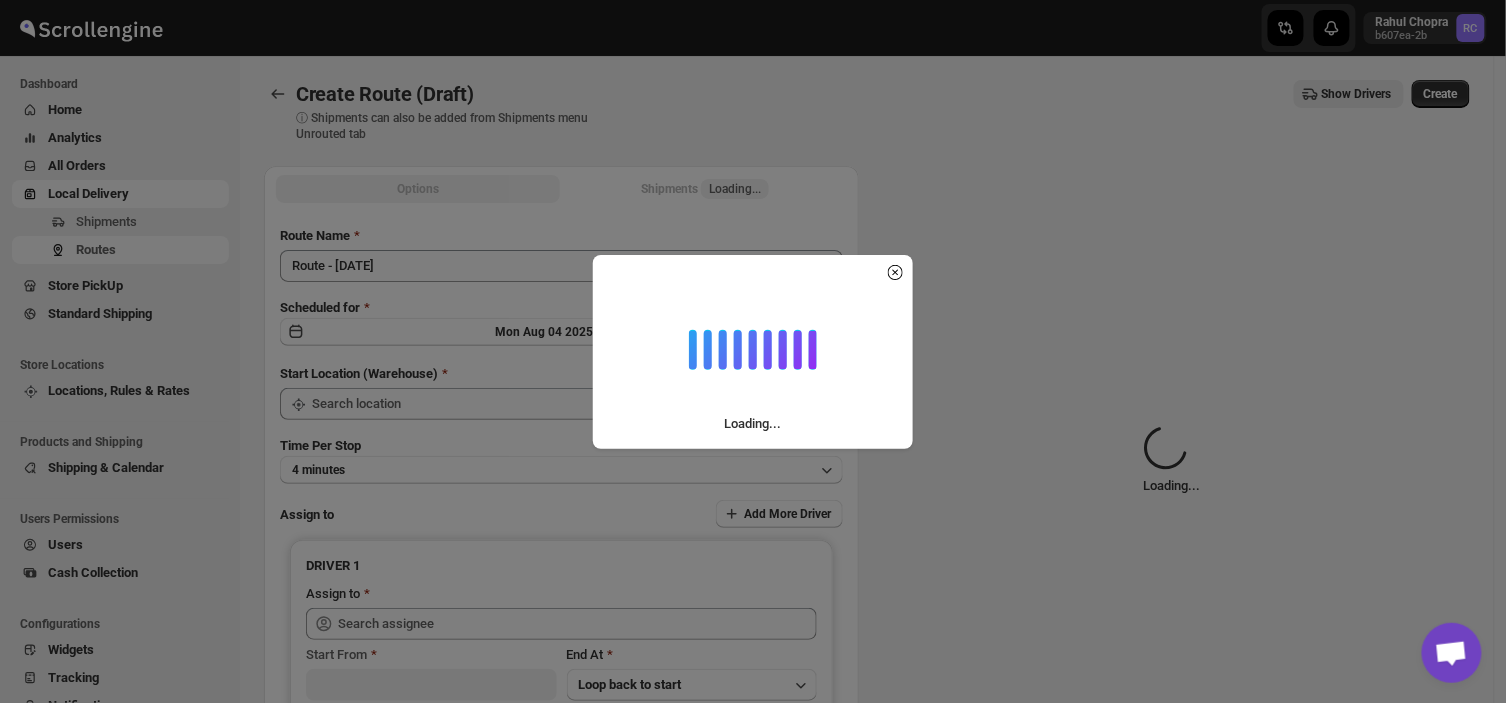 type on "DS01 Sarjapur" 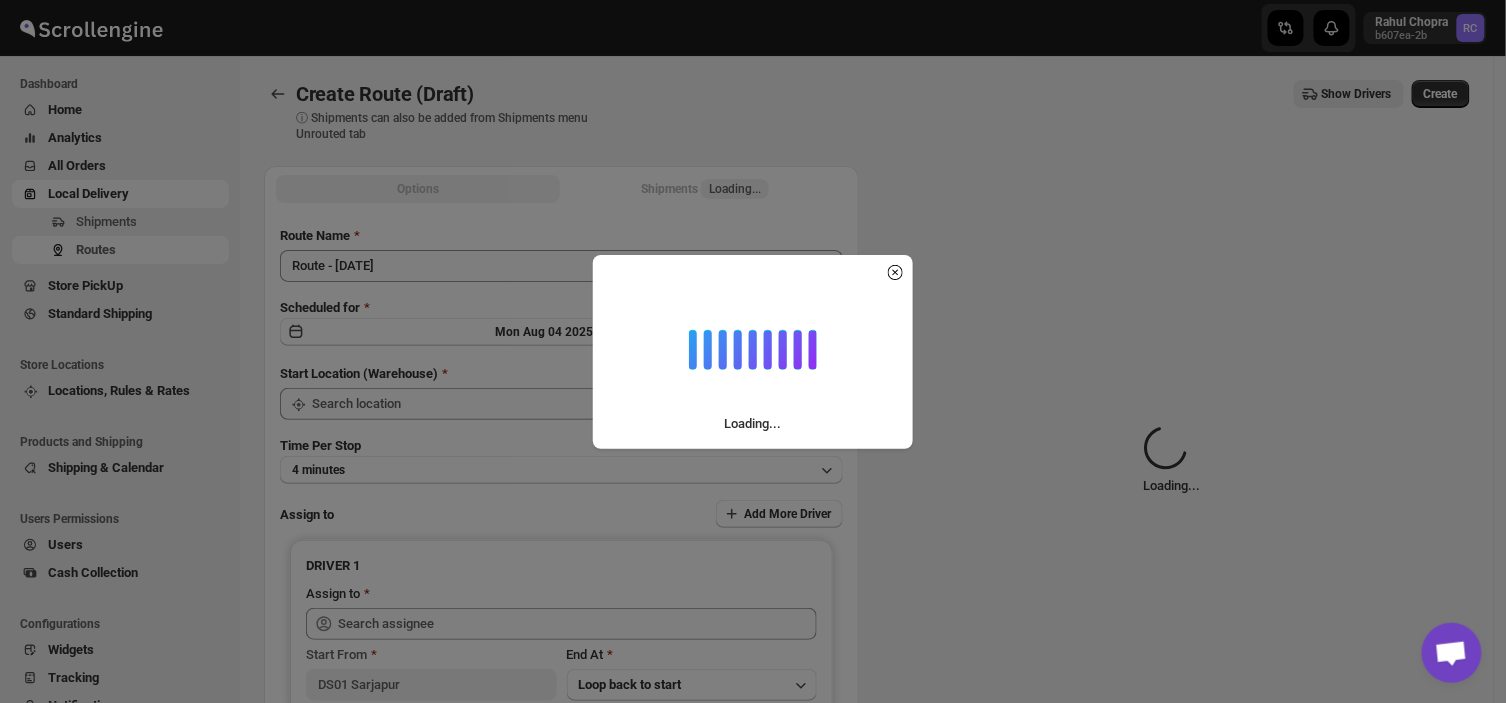 type on "DS01 Sarjapur" 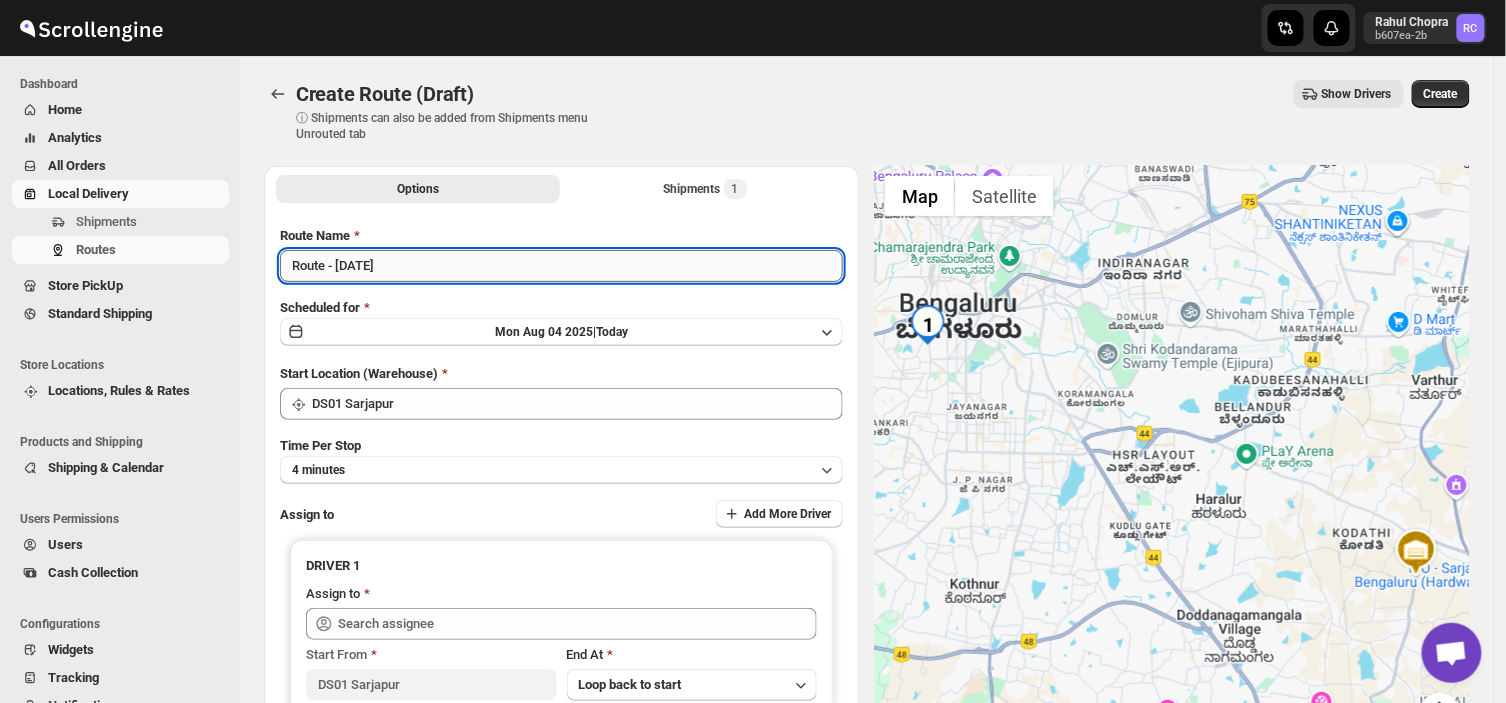 click on "Route - [DATE]" at bounding box center [561, 266] 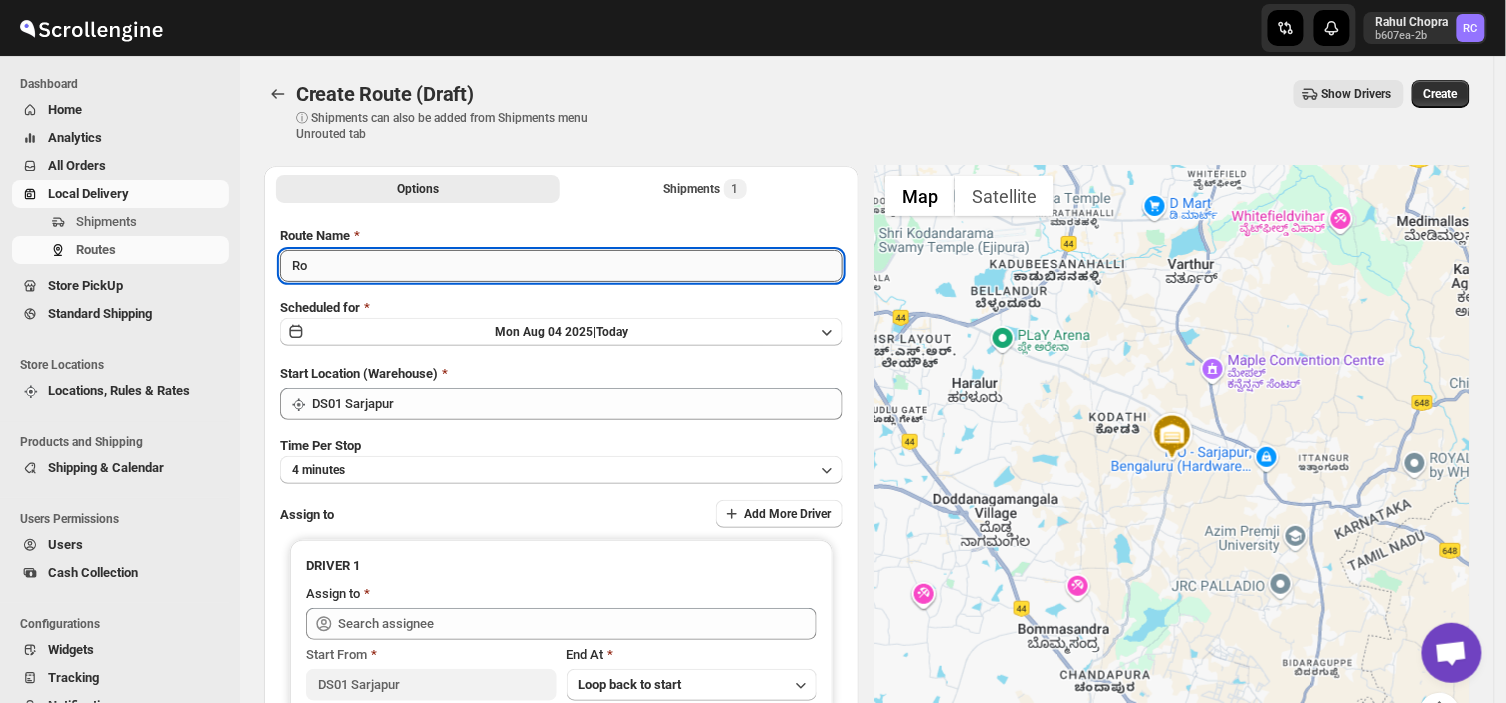 type on "R" 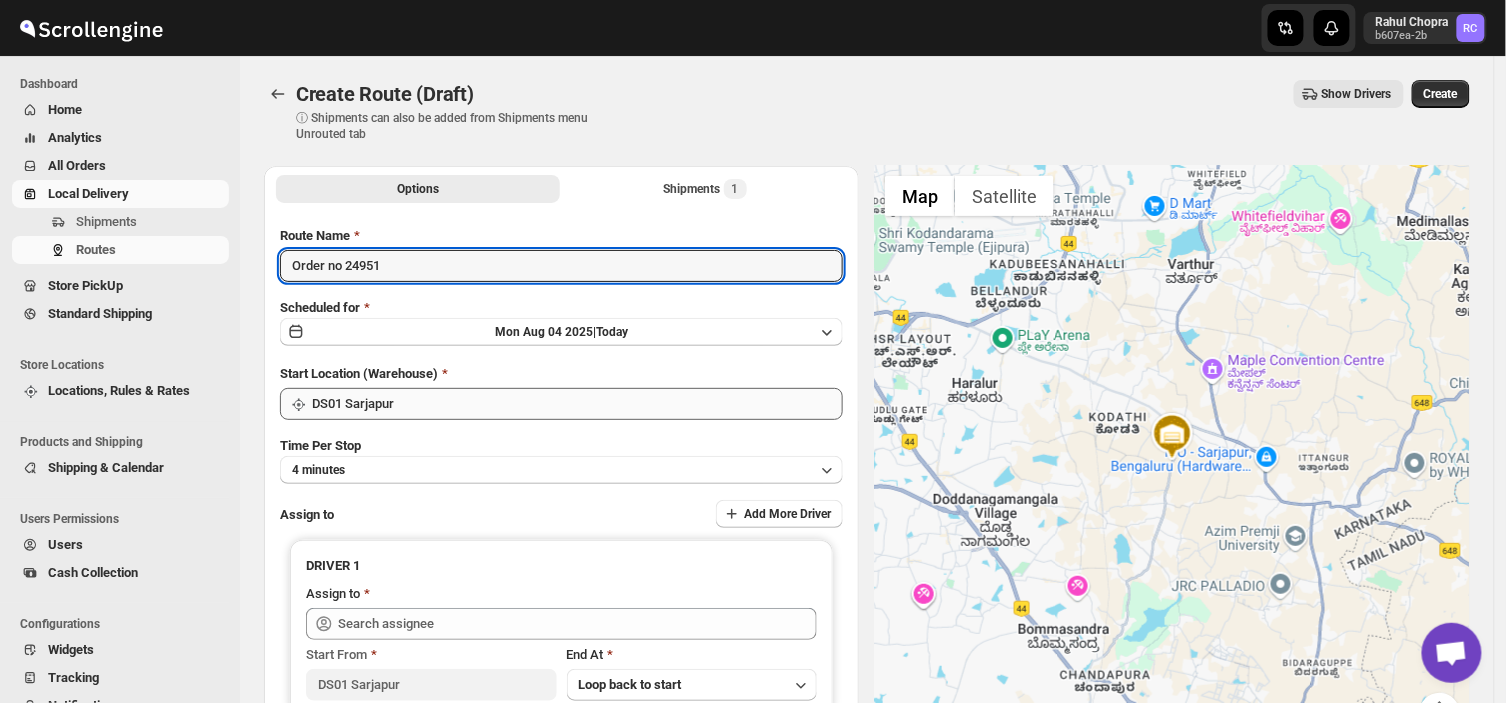 type on "Order no 24951" 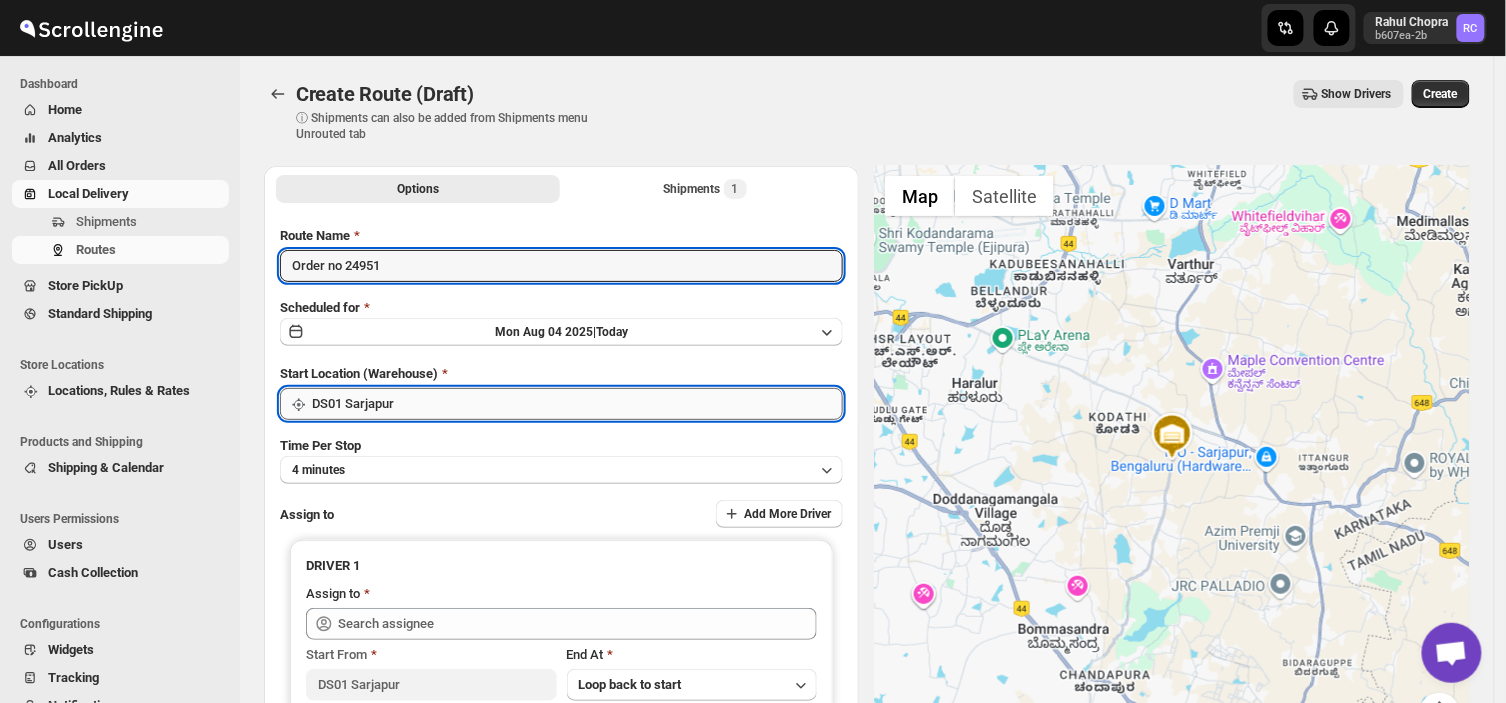 click on "DS01 Sarjapur" at bounding box center [577, 404] 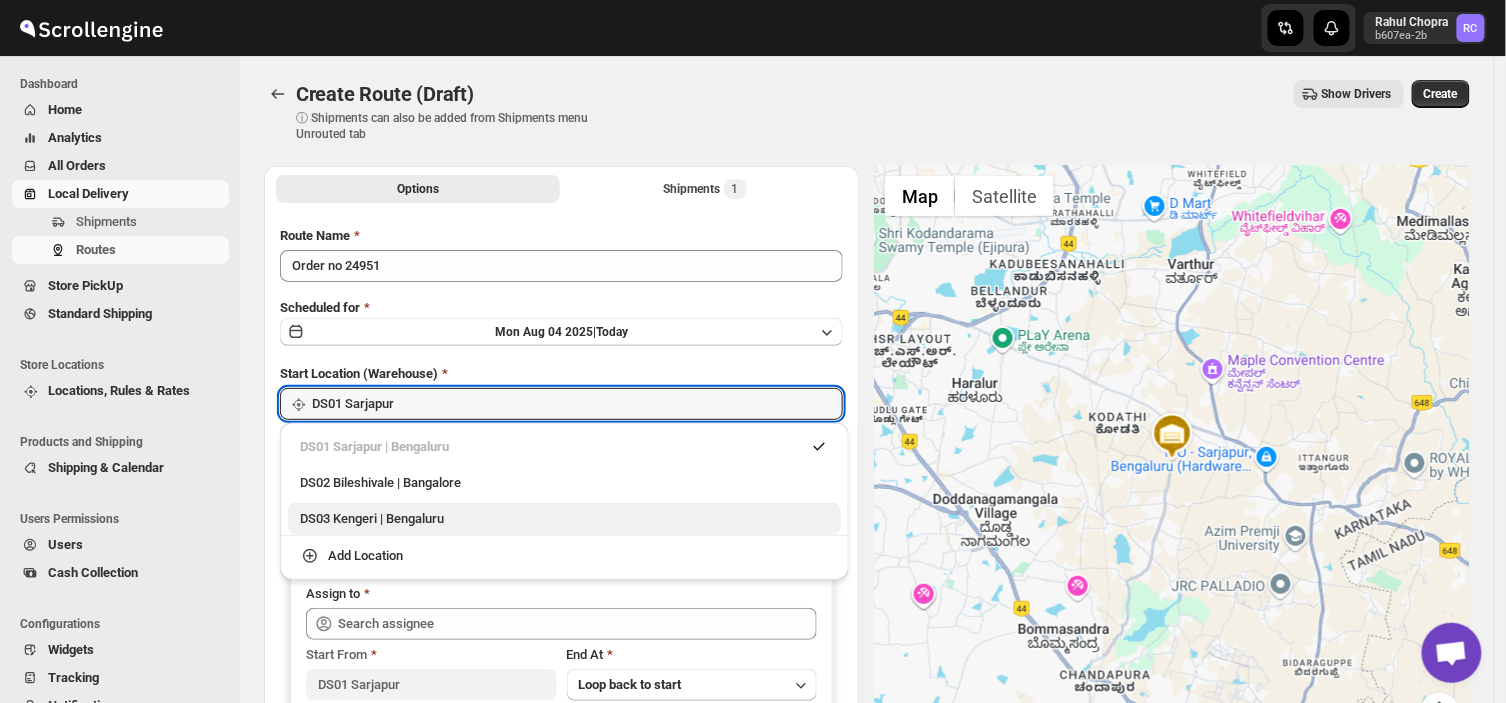 click on "DS03 Kengeri | Bengaluru" at bounding box center (564, 519) 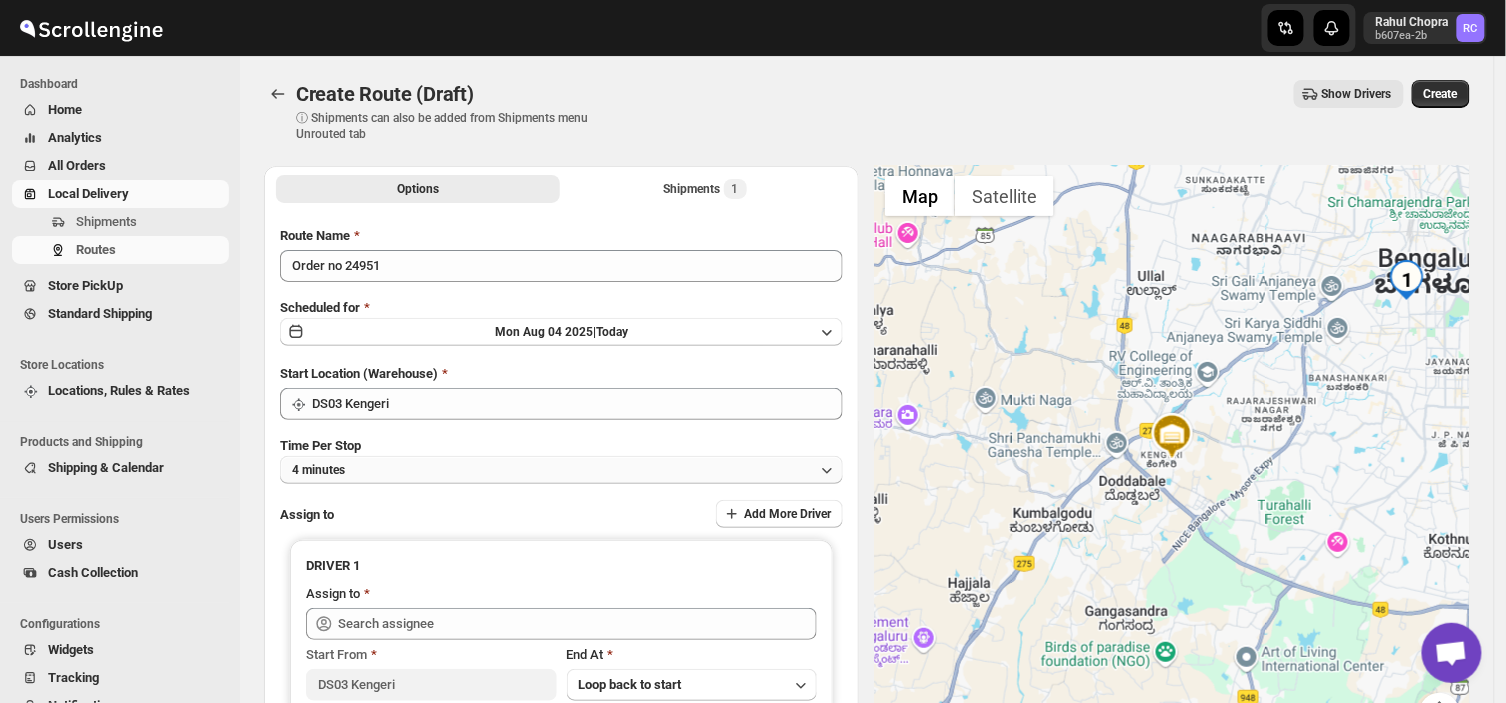 click on "4 minutes" at bounding box center (561, 470) 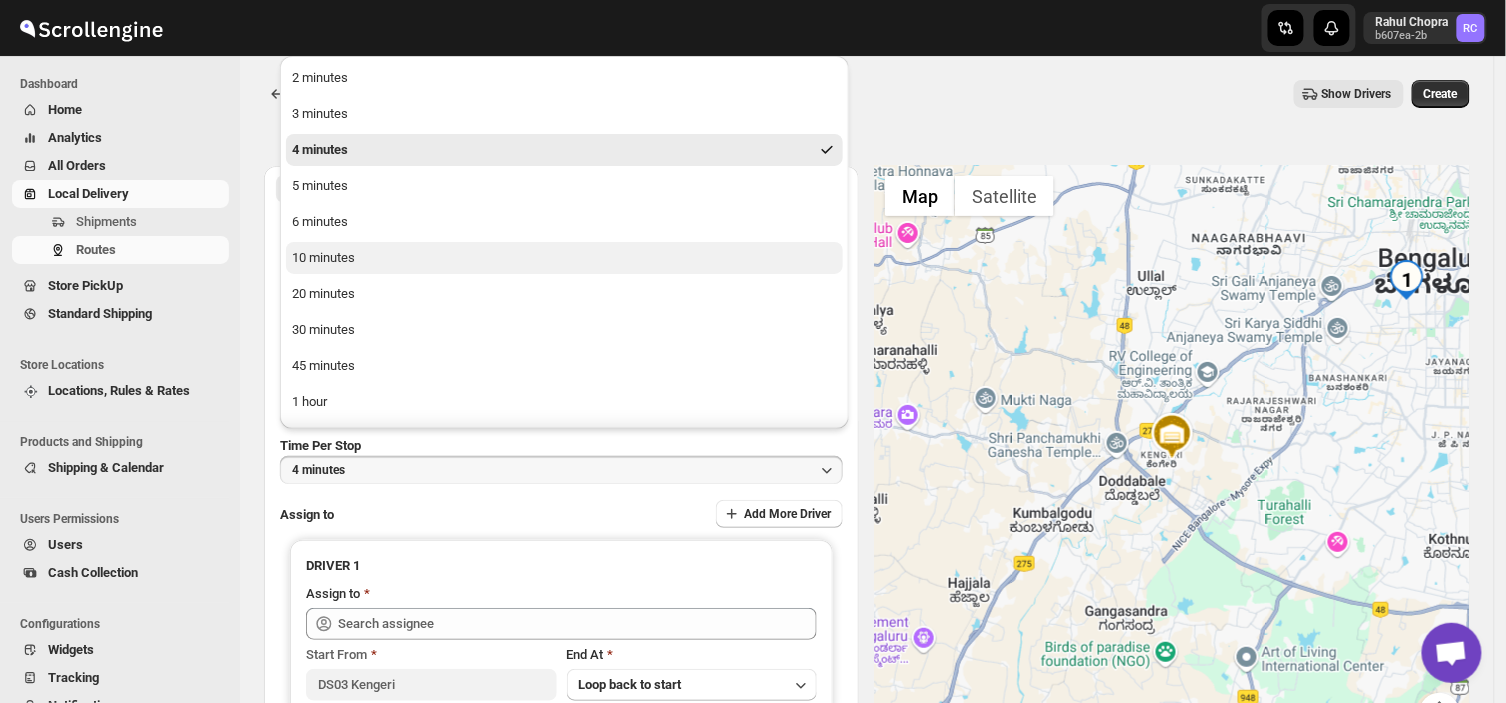 click on "10 minutes" at bounding box center (323, 258) 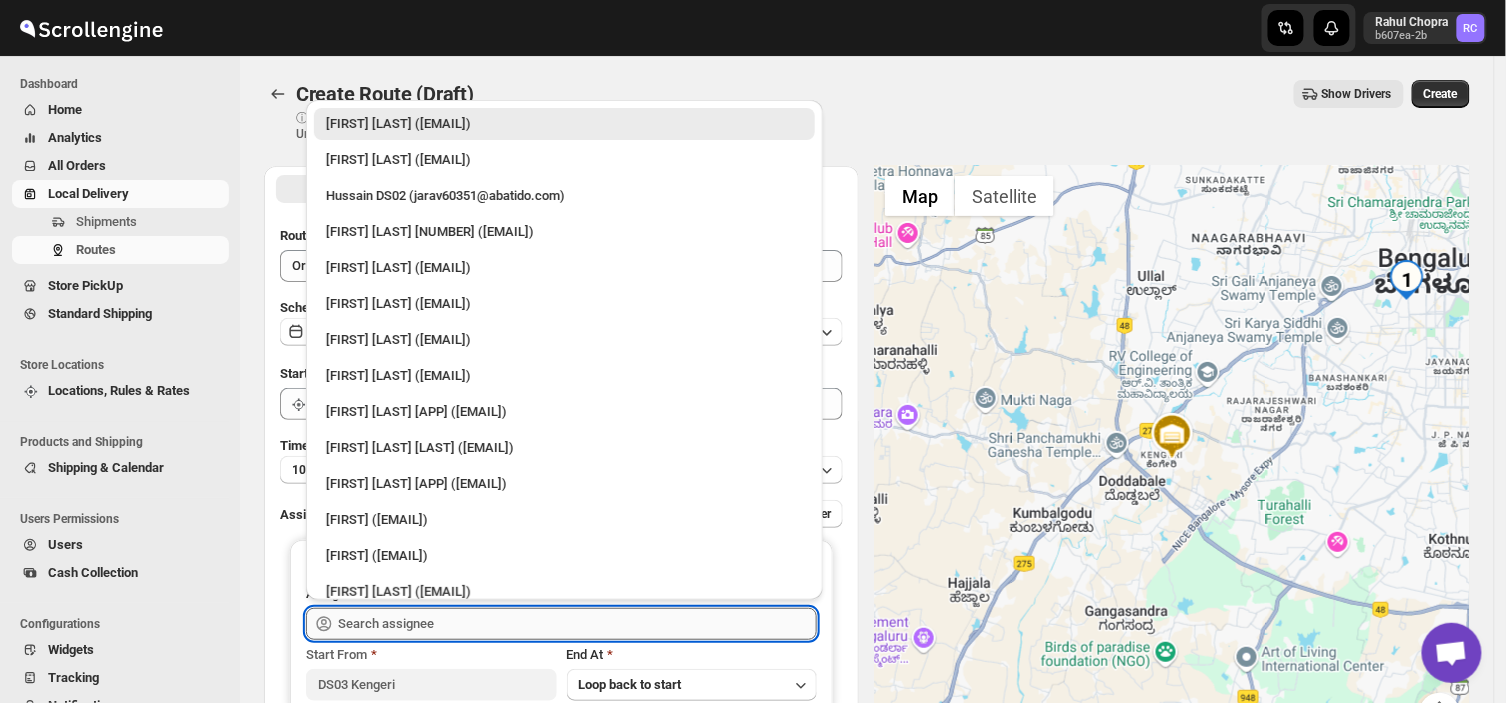 click at bounding box center (577, 624) 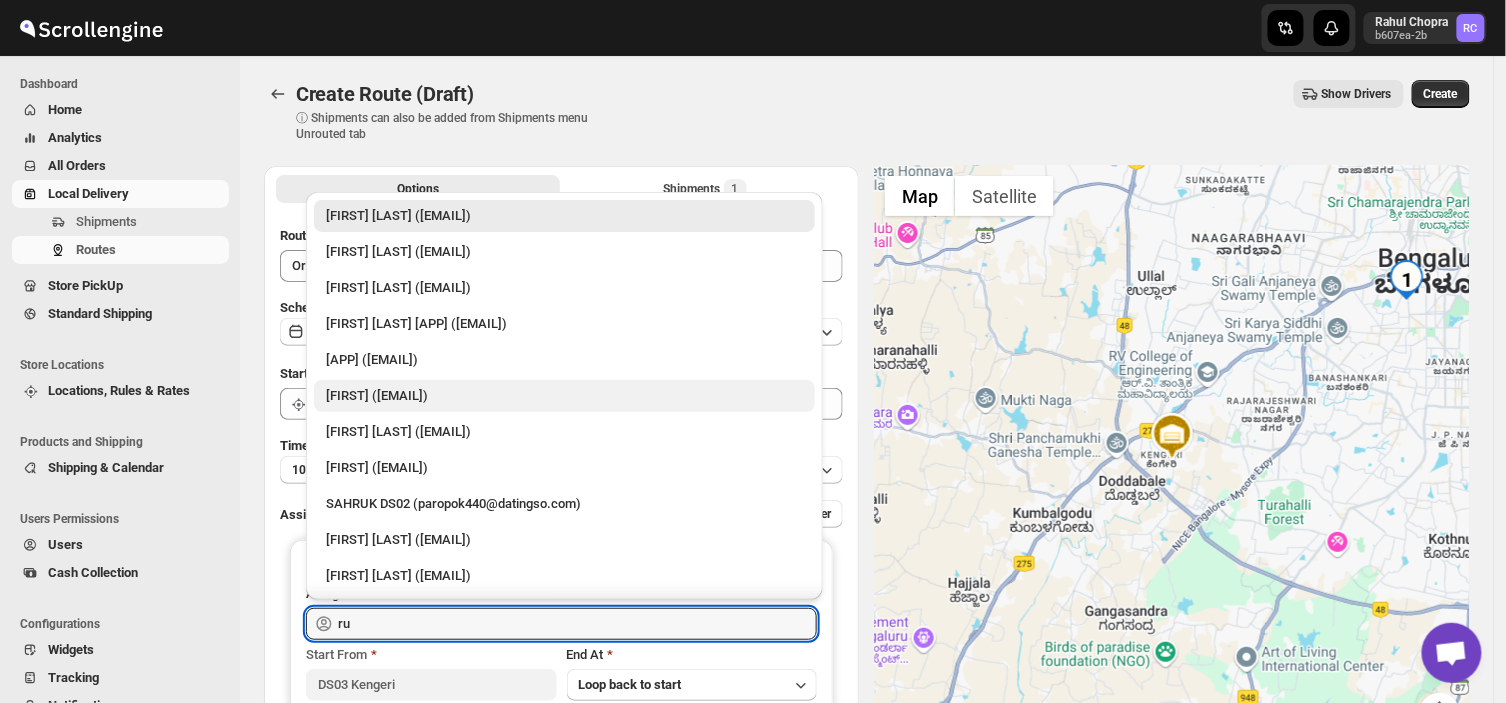 click on "[FIRST] ([EMAIL])" at bounding box center [564, 396] 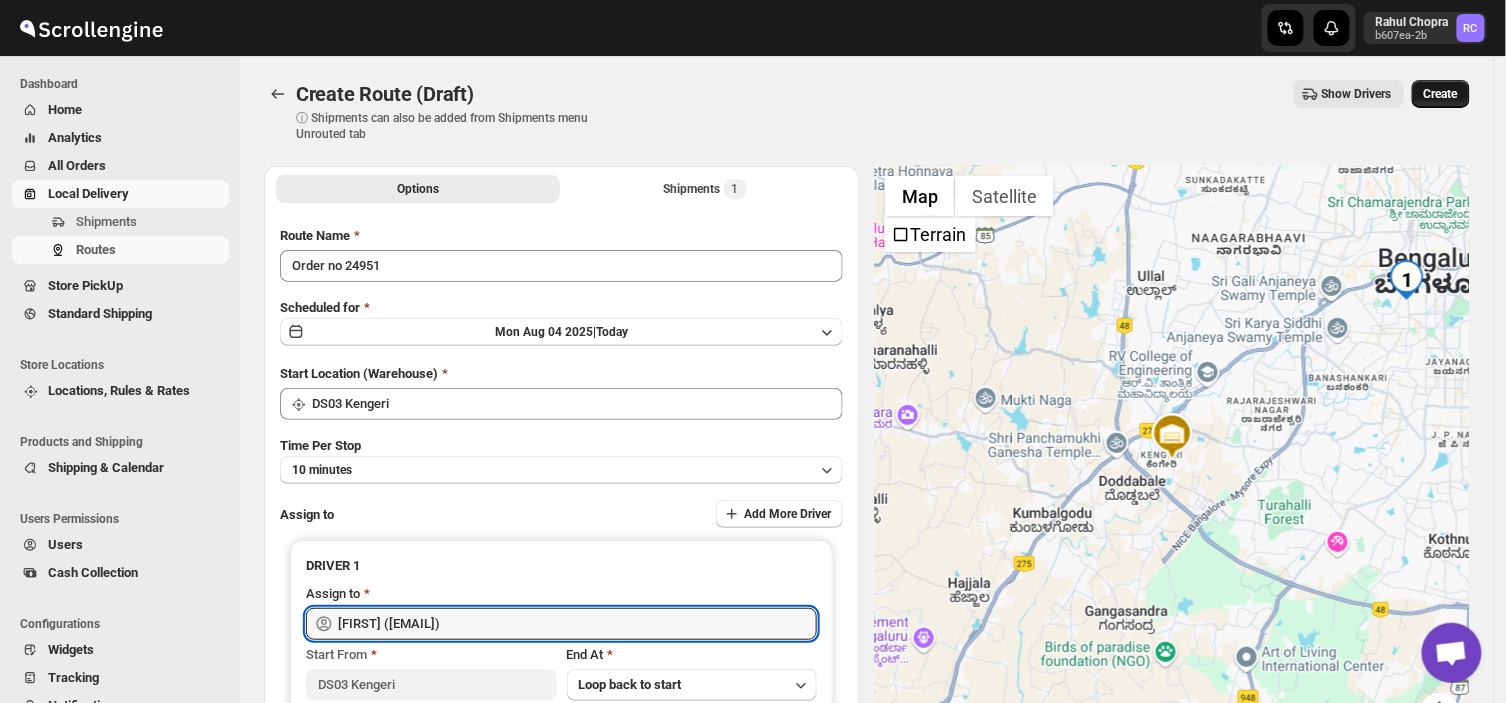 type on "[FIRST] ([EMAIL])" 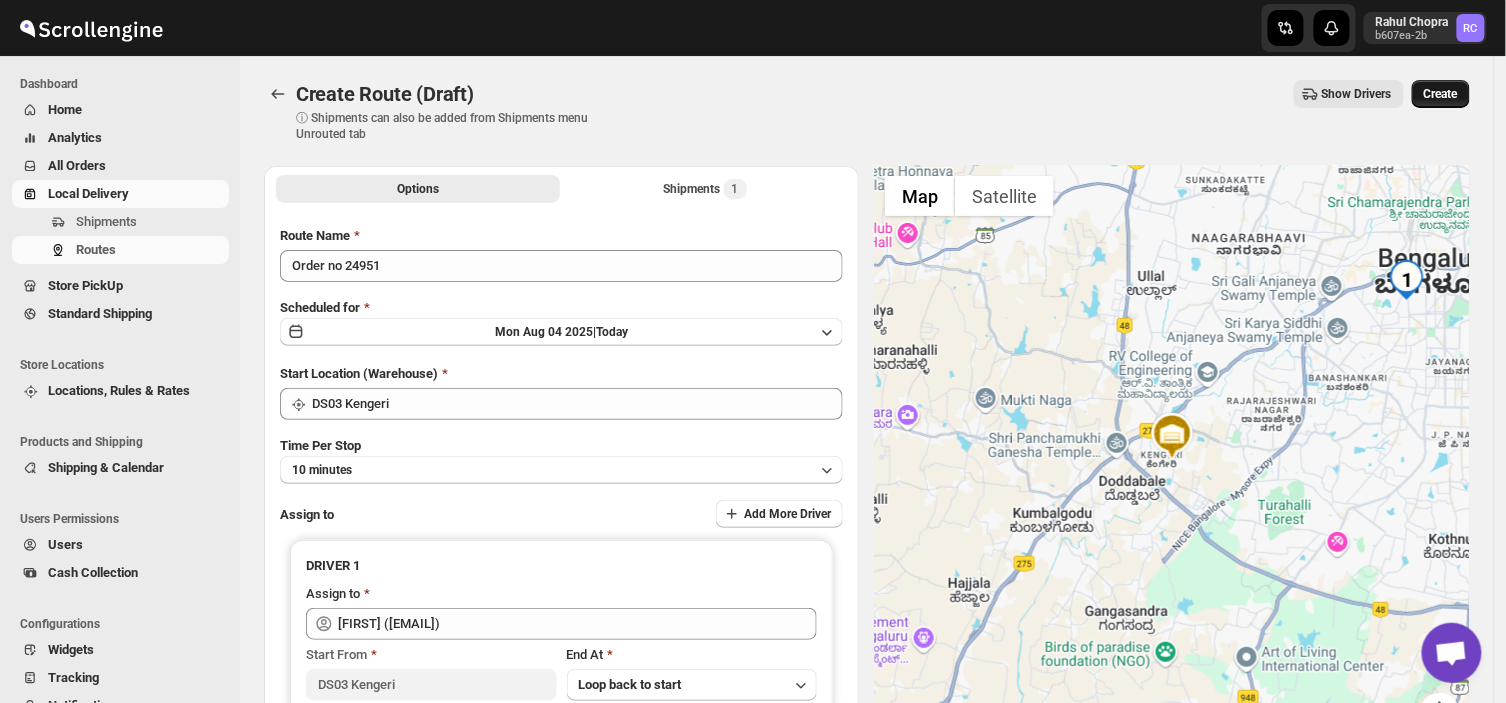 click on "Create" at bounding box center (1441, 94) 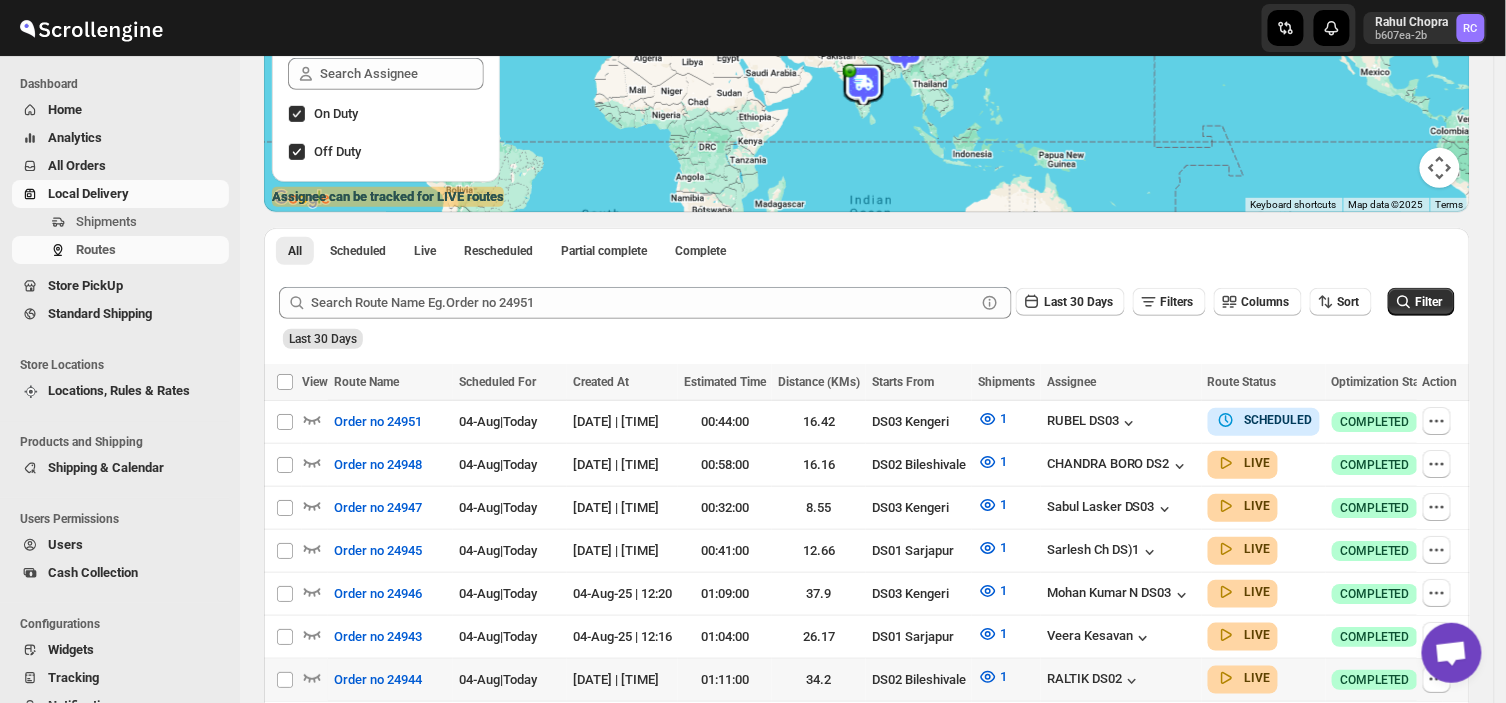 scroll, scrollTop: 262, scrollLeft: 0, axis: vertical 